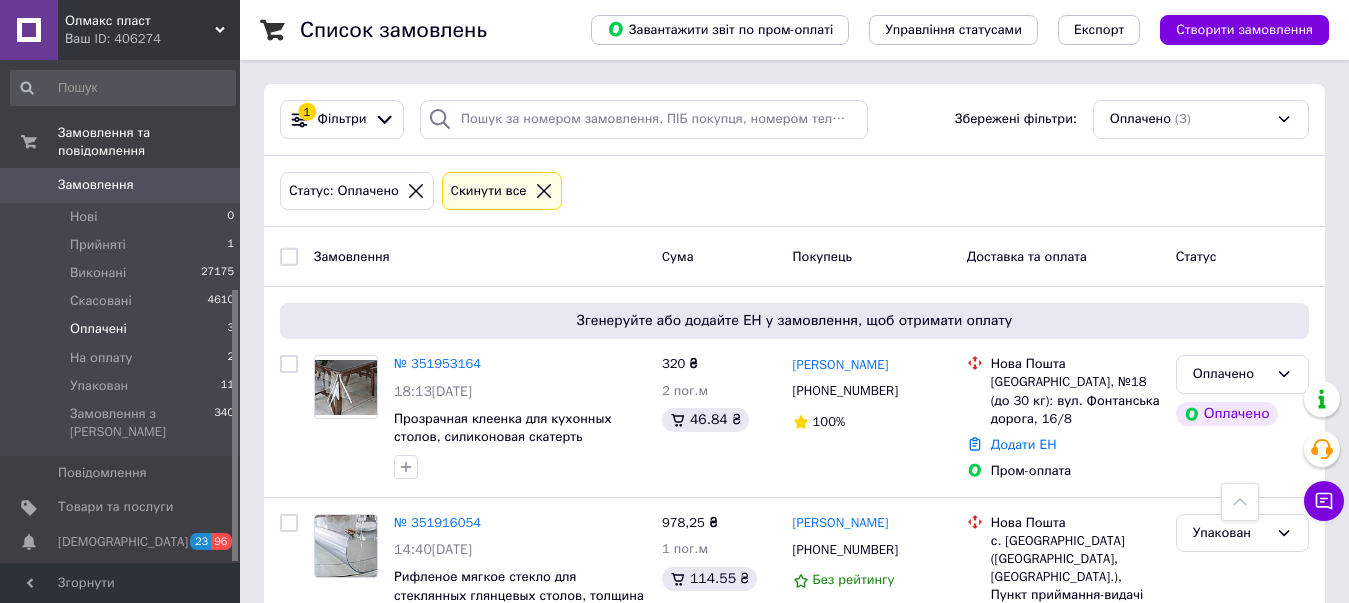 scroll, scrollTop: 327, scrollLeft: 0, axis: vertical 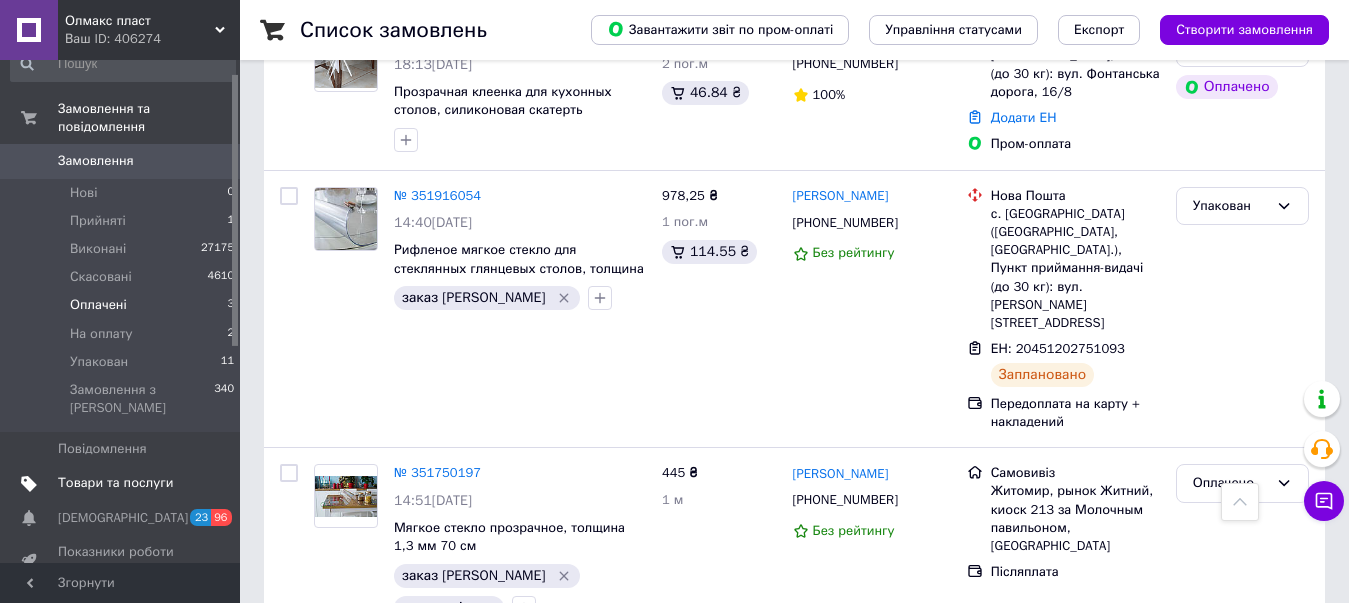 click on "Товари та послуги" at bounding box center [115, 483] 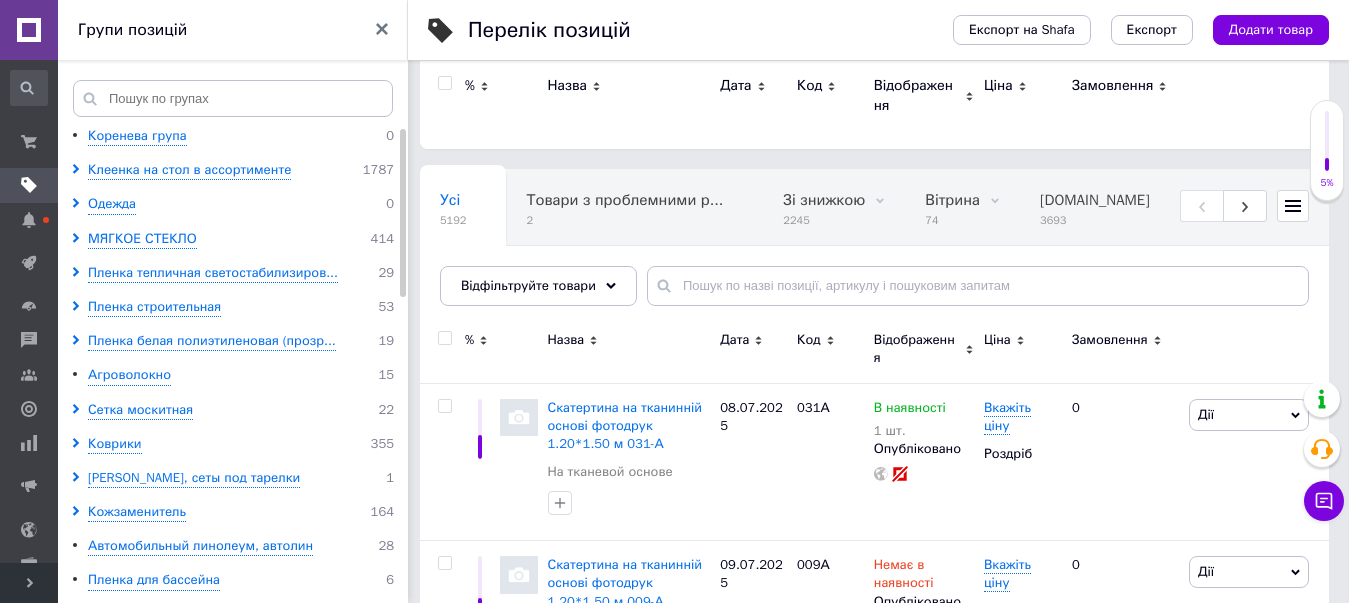 scroll, scrollTop: 0, scrollLeft: 0, axis: both 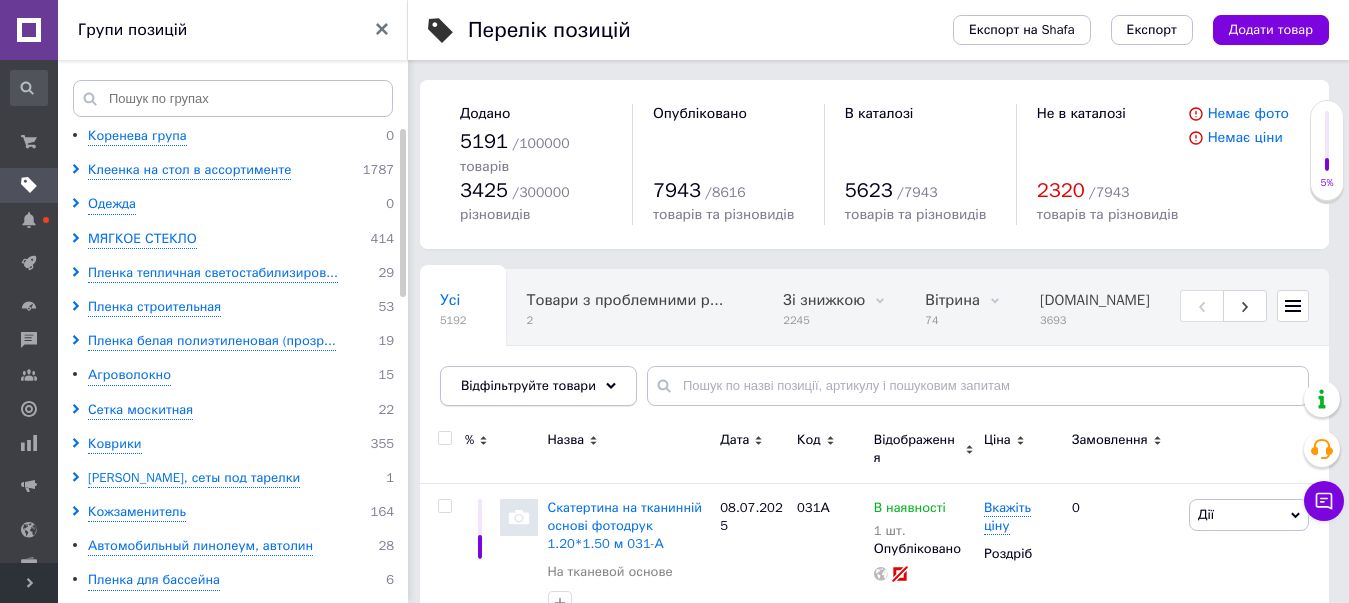 click on "Відфільтруйте товари" at bounding box center [538, 386] 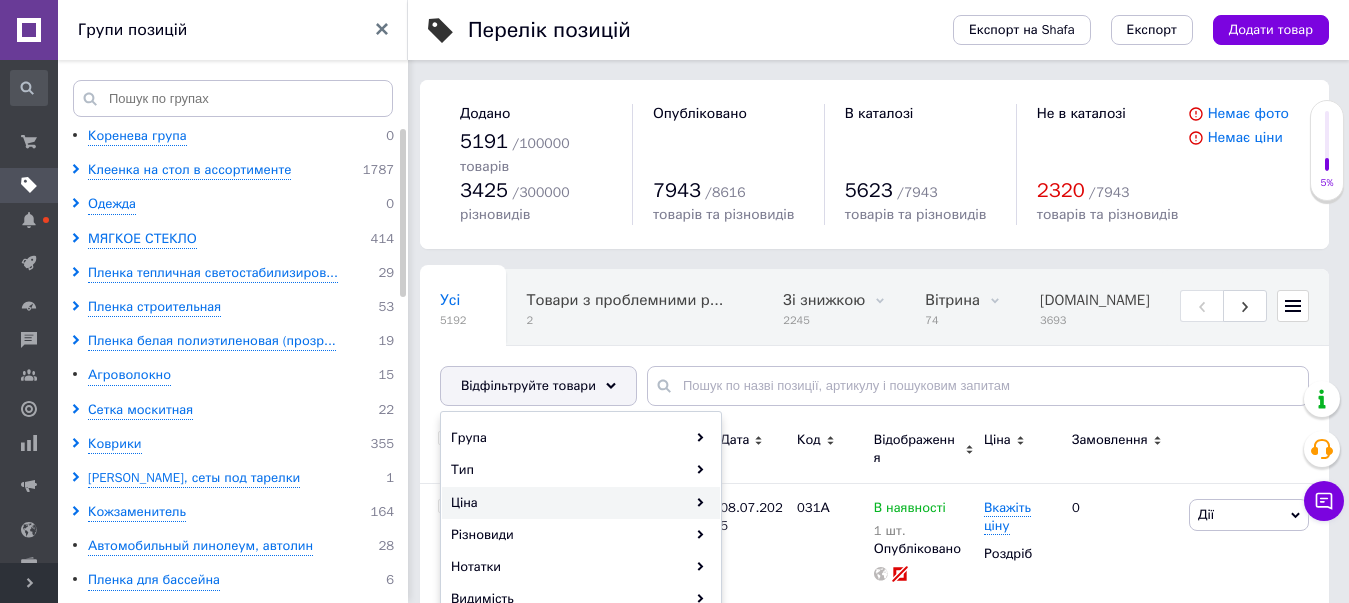 scroll, scrollTop: 100, scrollLeft: 0, axis: vertical 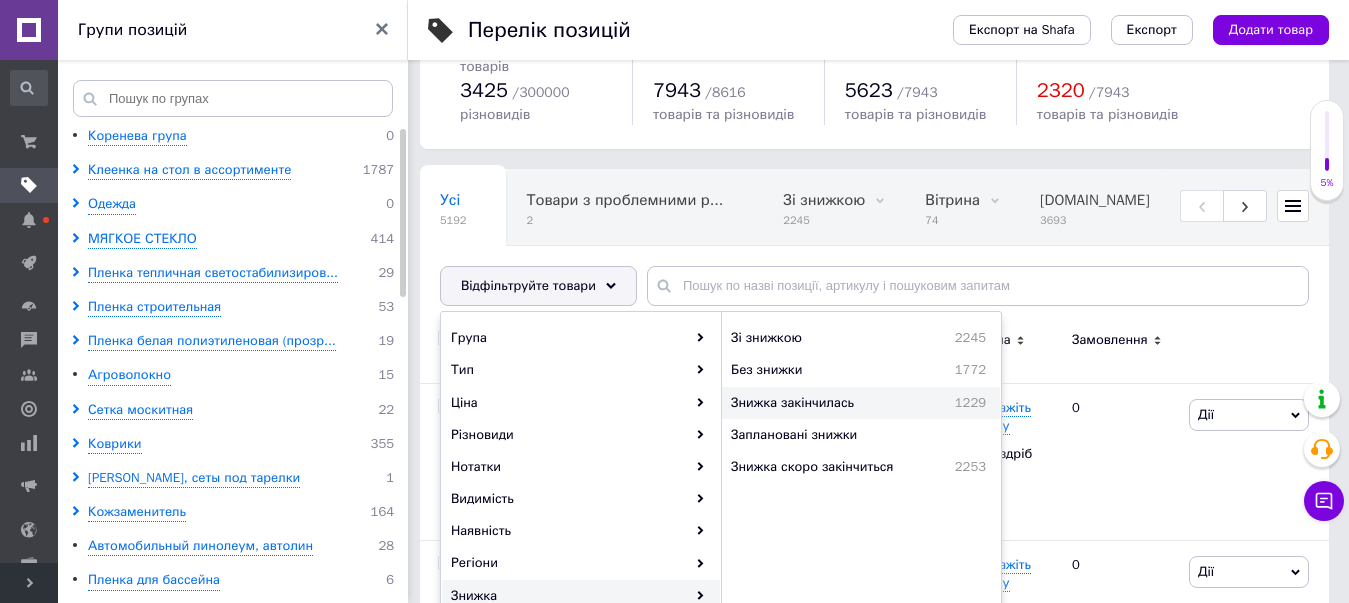 click on "Знижка закінчилась" at bounding box center (826, 403) 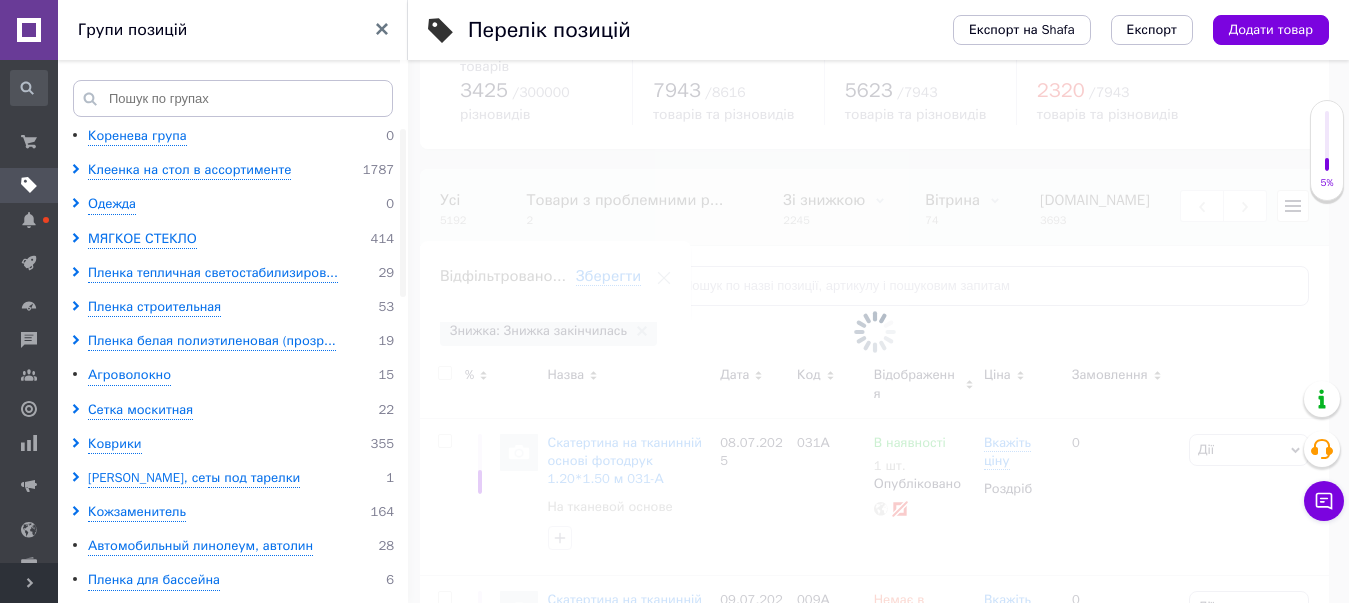scroll, scrollTop: 0, scrollLeft: 1195, axis: horizontal 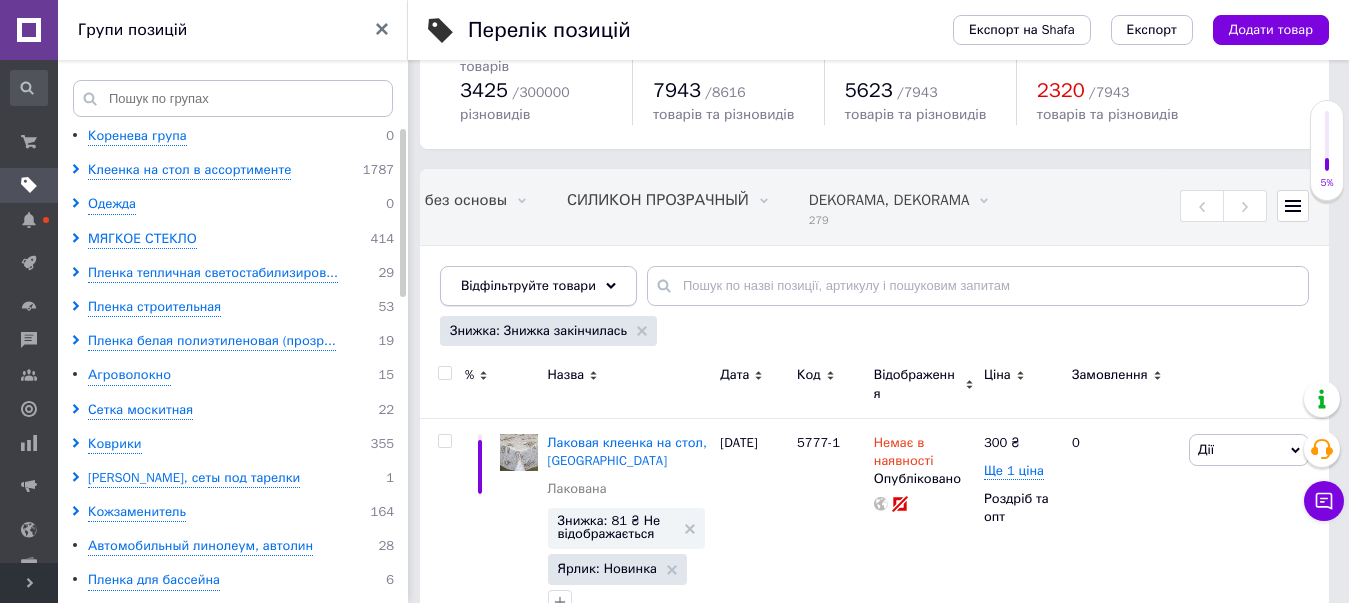click 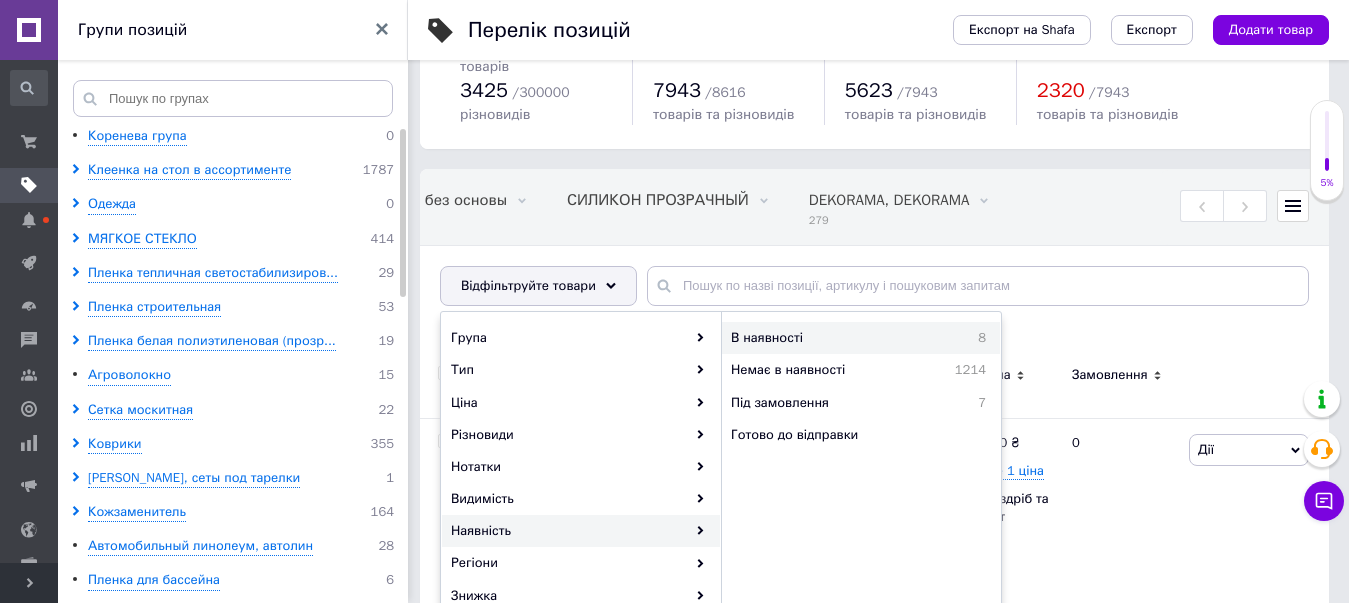 click on "В наявності" at bounding box center (833, 338) 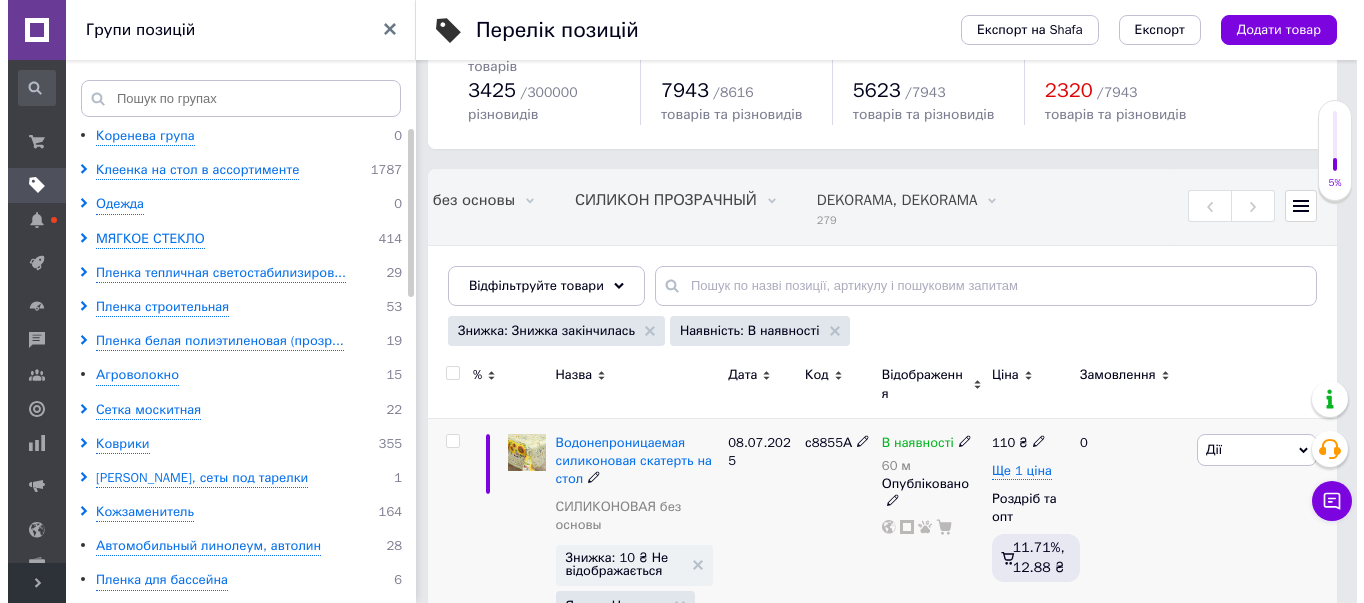 scroll, scrollTop: 300, scrollLeft: 0, axis: vertical 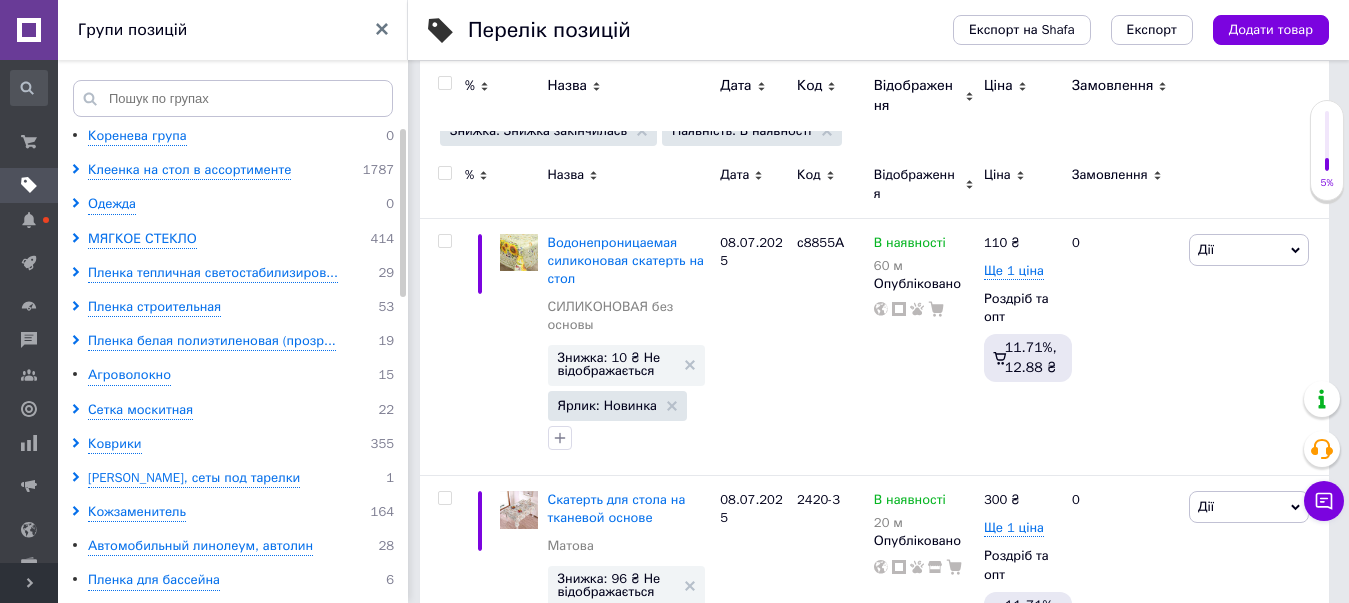 click at bounding box center [444, 83] 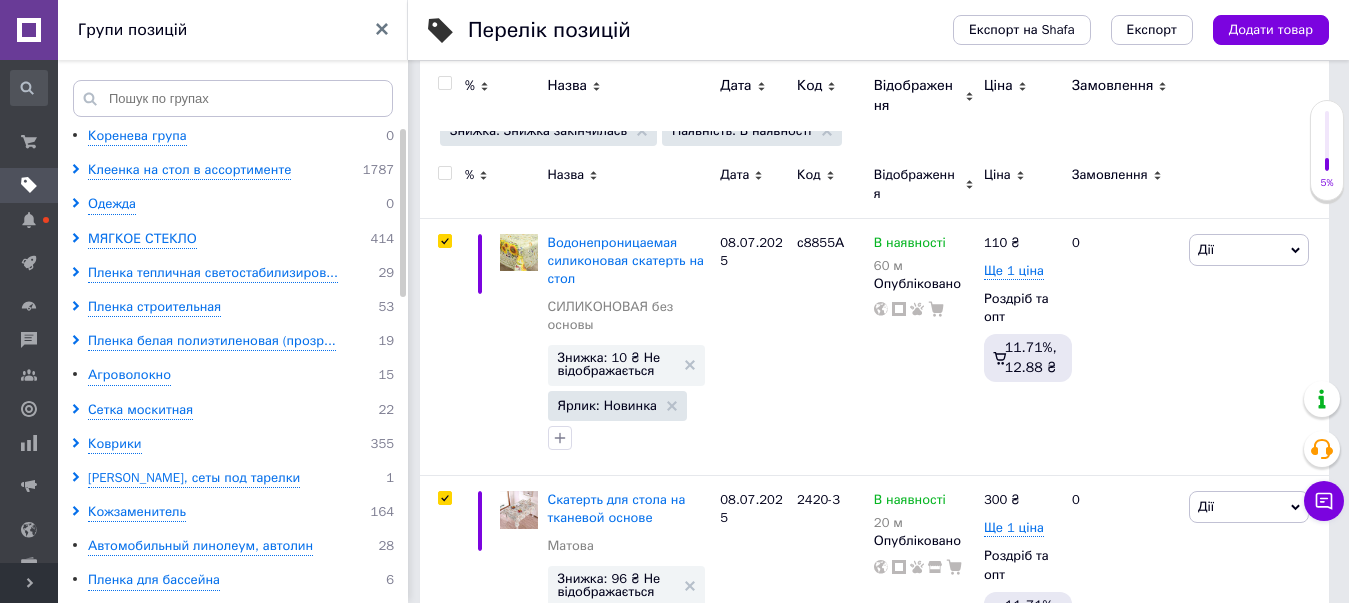 checkbox on "true" 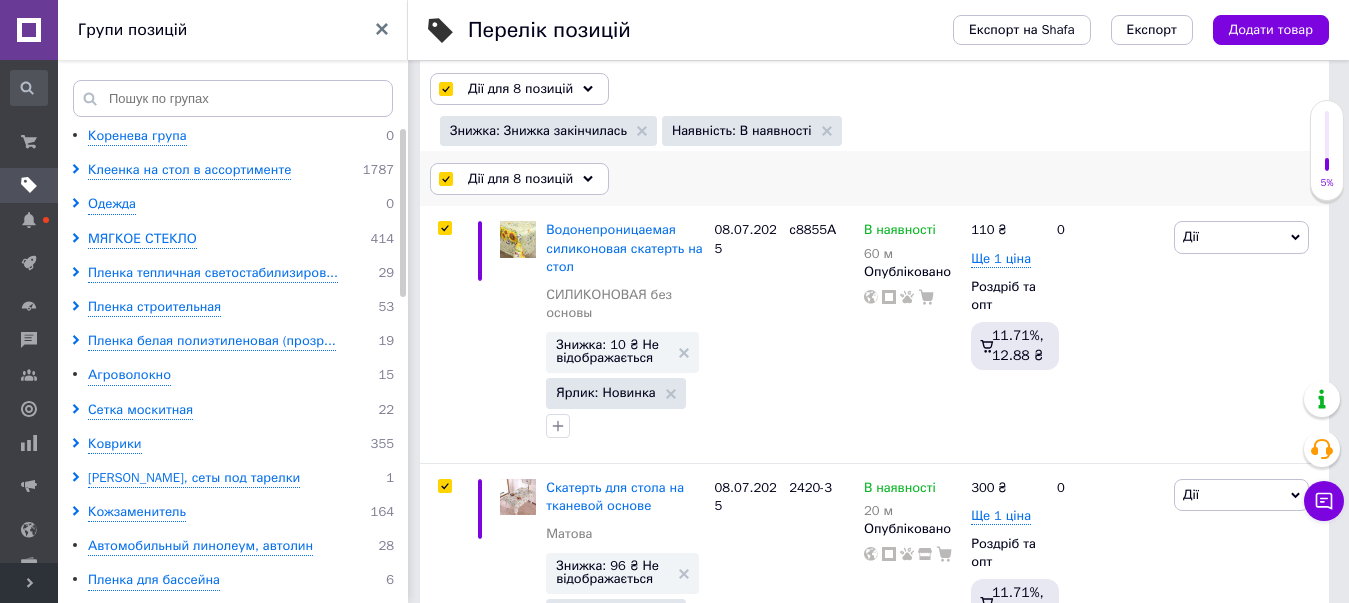 click 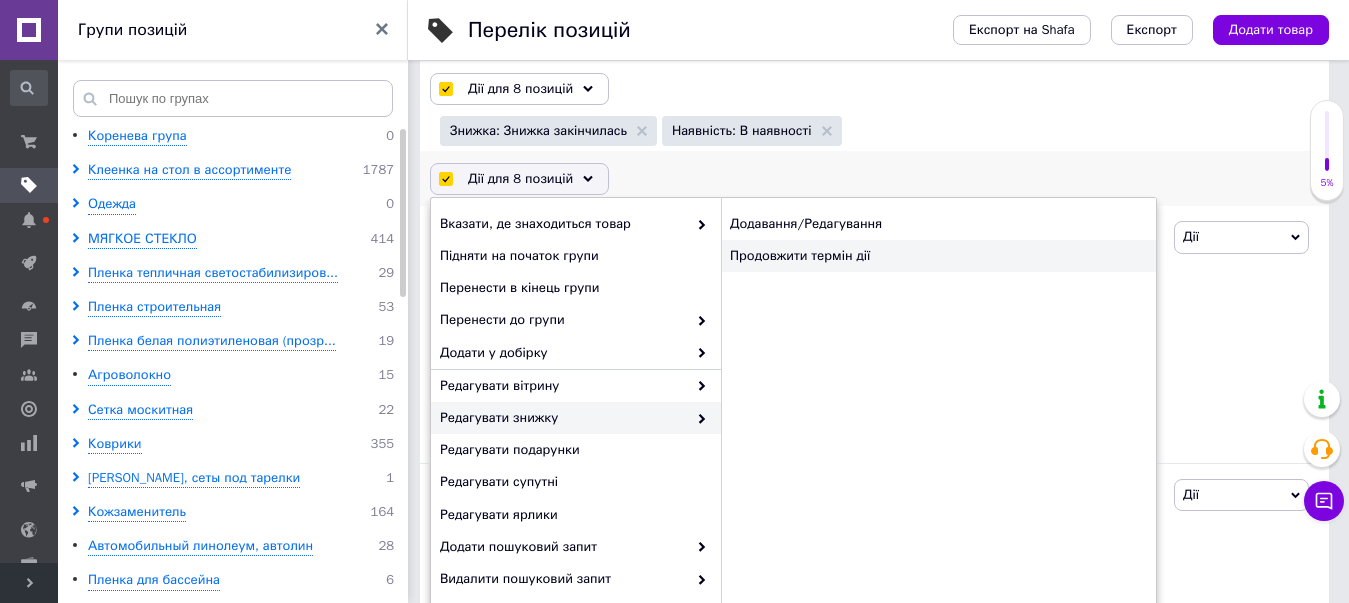 click on "Продовжити термін дії" at bounding box center (938, 256) 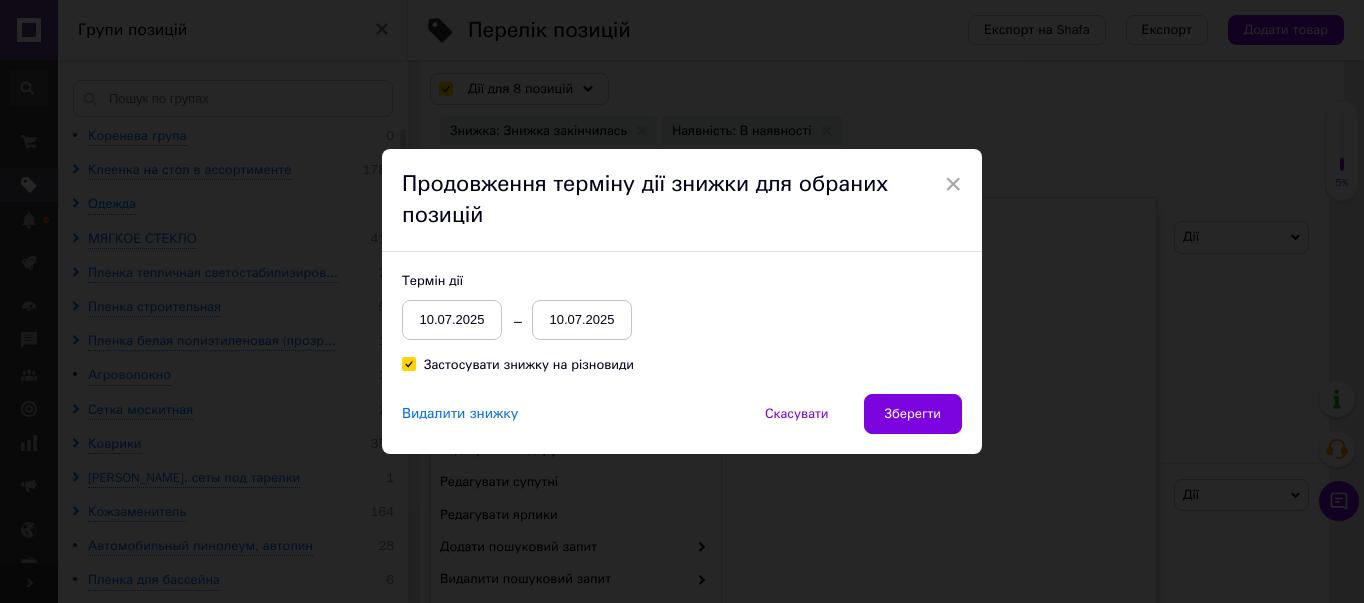 click on "10.07.2025" at bounding box center [582, 320] 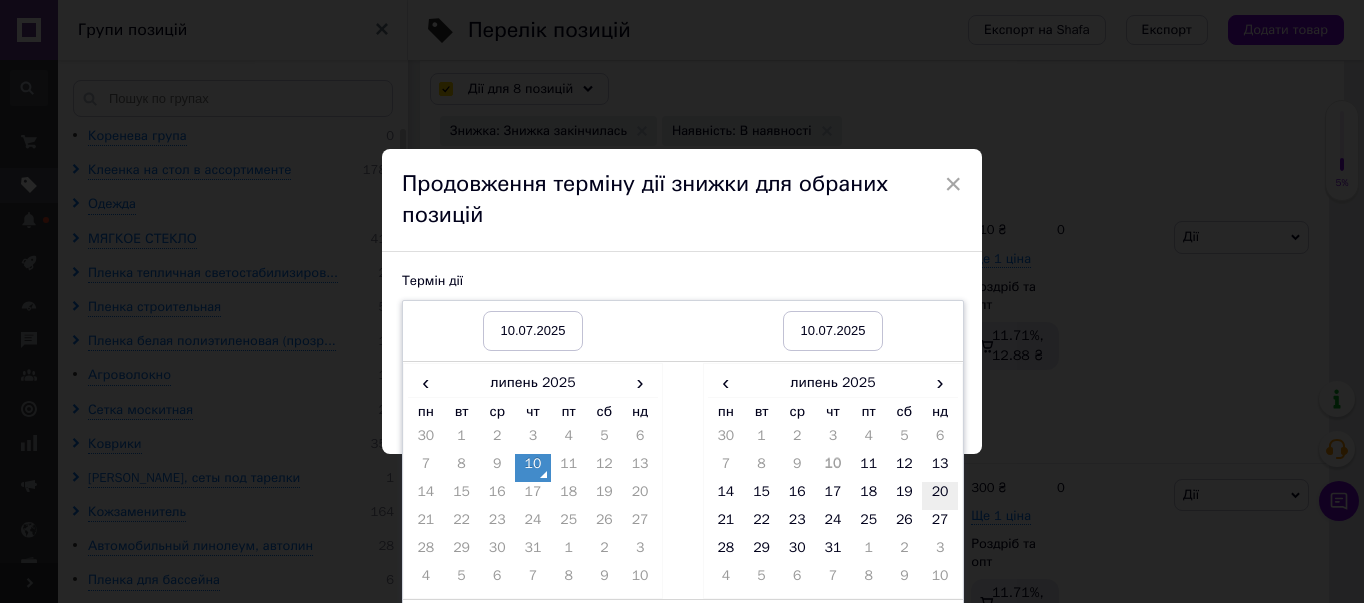 click on "20" at bounding box center (940, 496) 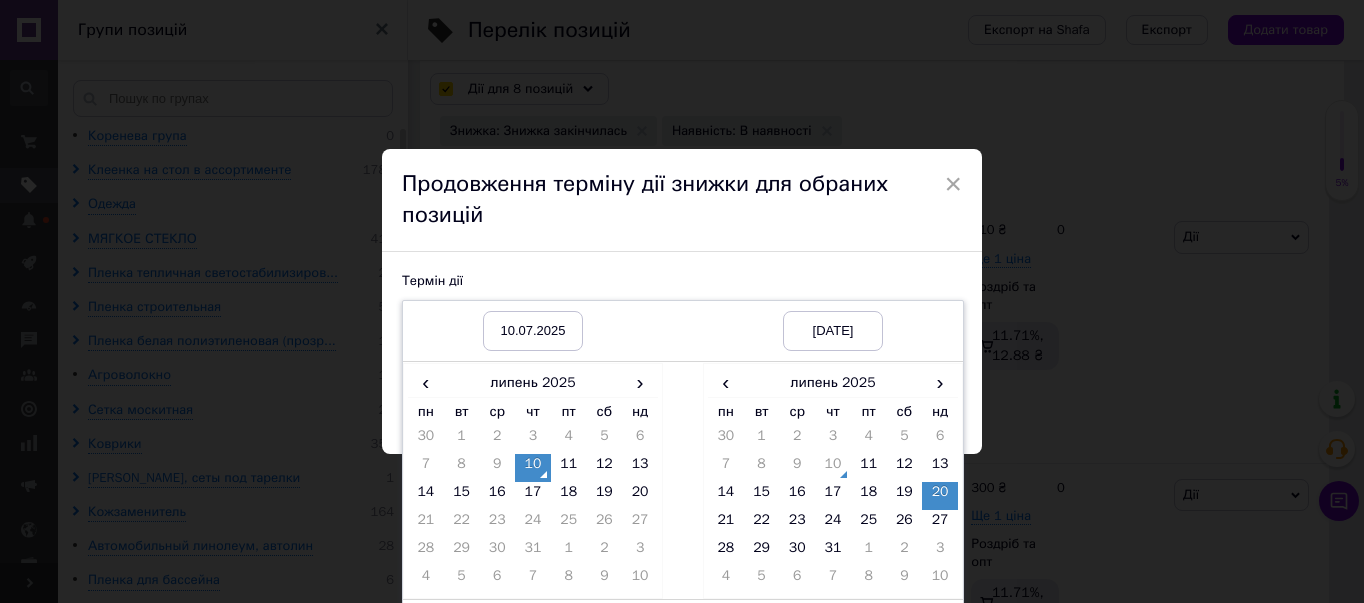 scroll, scrollTop: 57, scrollLeft: 0, axis: vertical 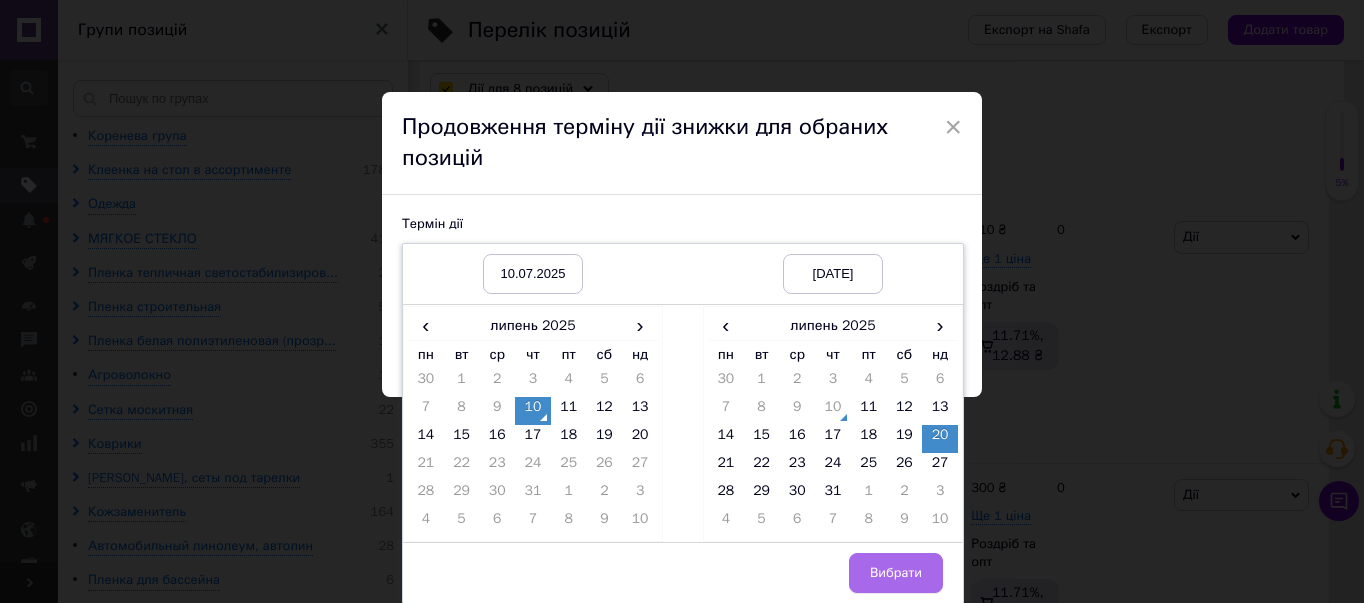 click on "Вибрати" at bounding box center [896, 573] 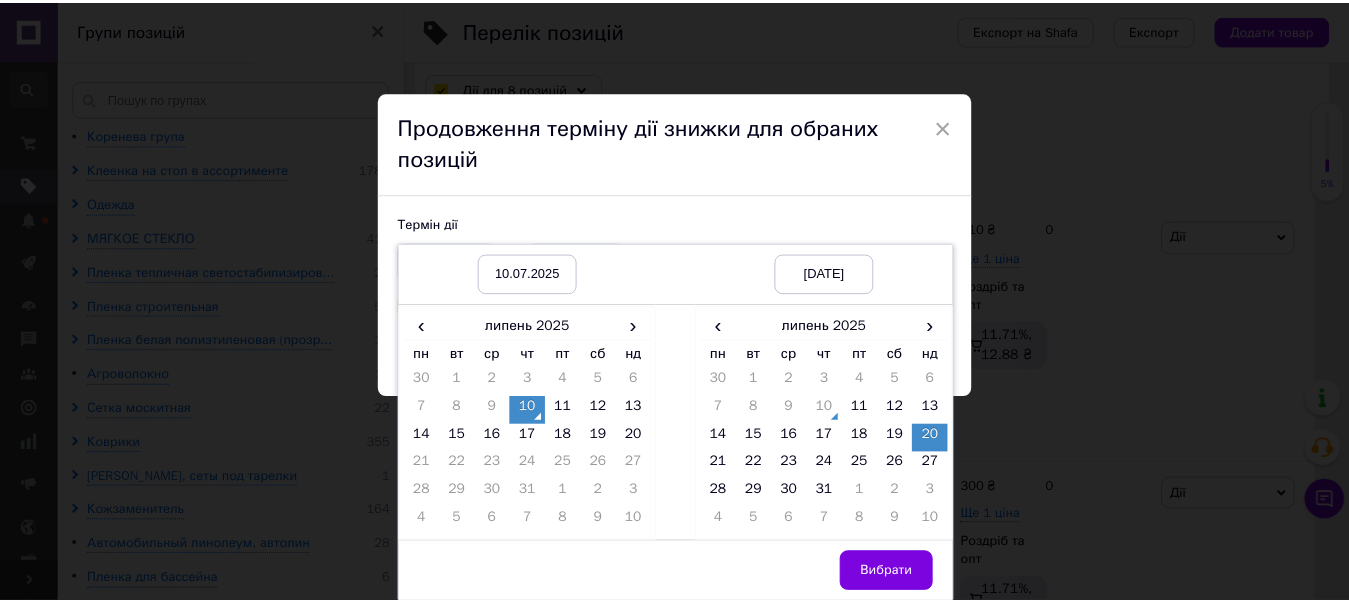 scroll, scrollTop: 0, scrollLeft: 0, axis: both 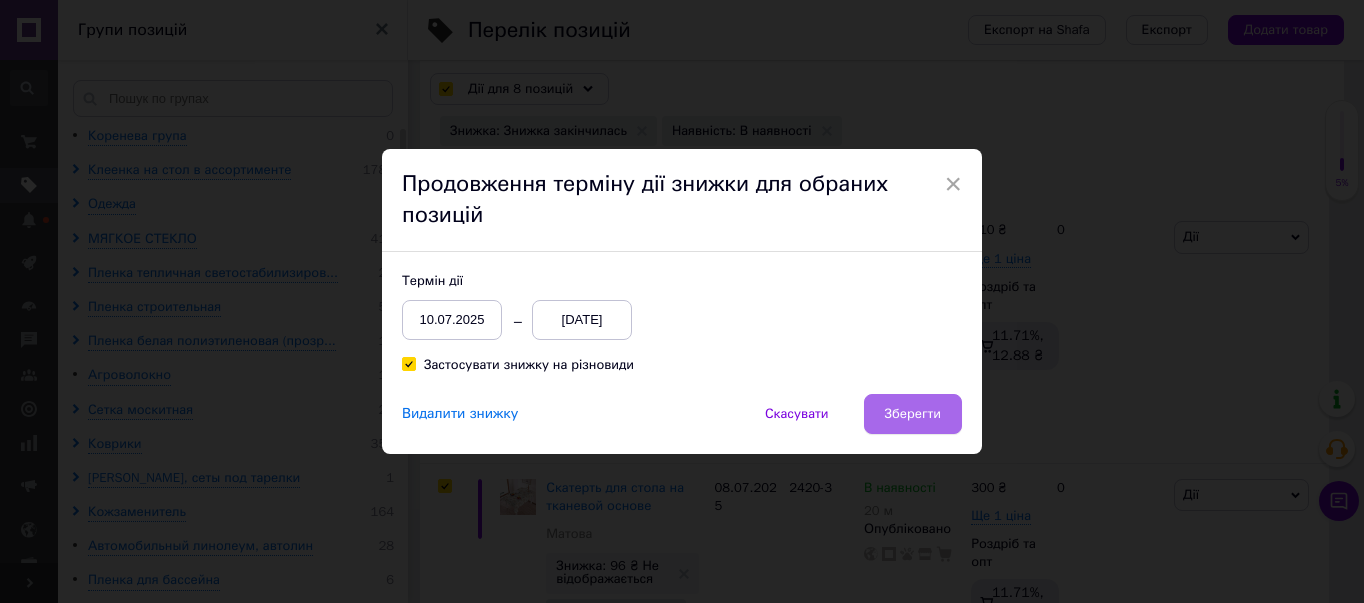 click on "Зберегти" at bounding box center [913, 414] 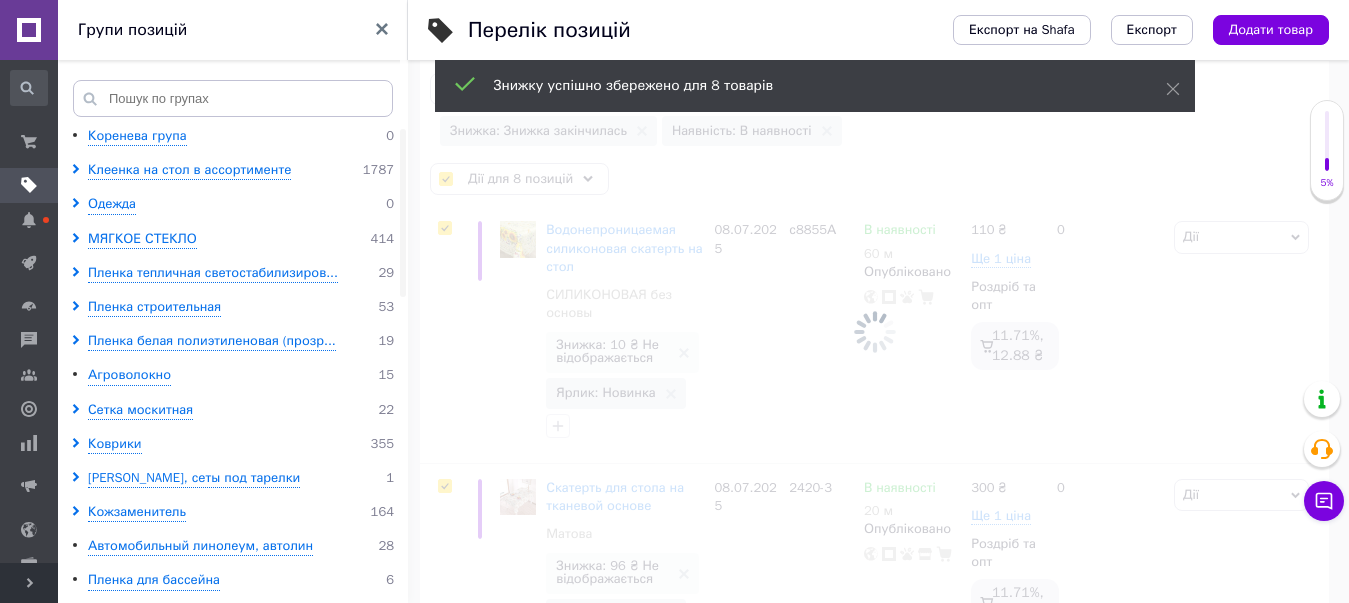 scroll, scrollTop: 0, scrollLeft: 1195, axis: horizontal 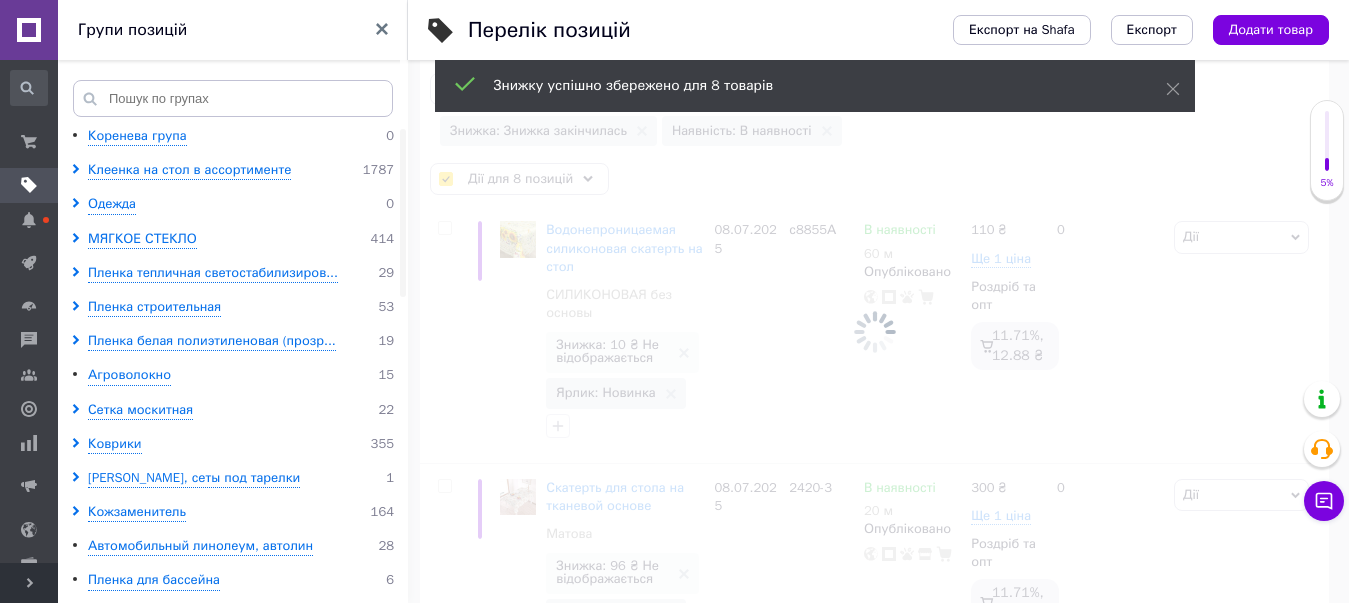 checkbox on "false" 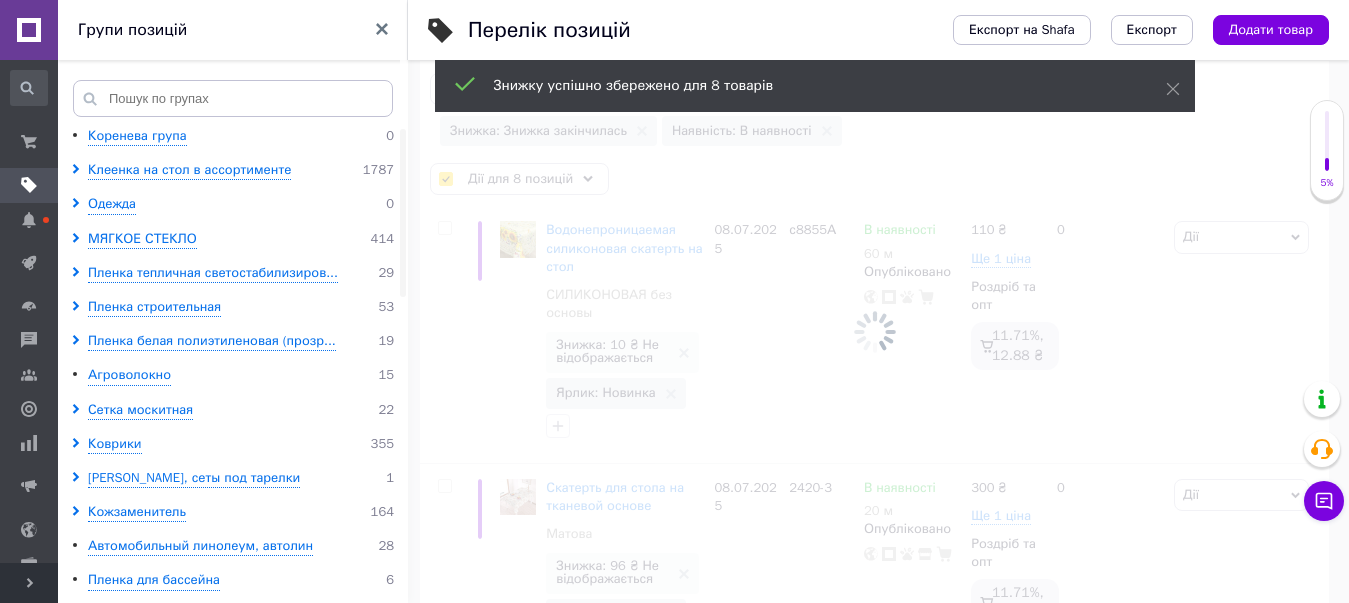checkbox on "false" 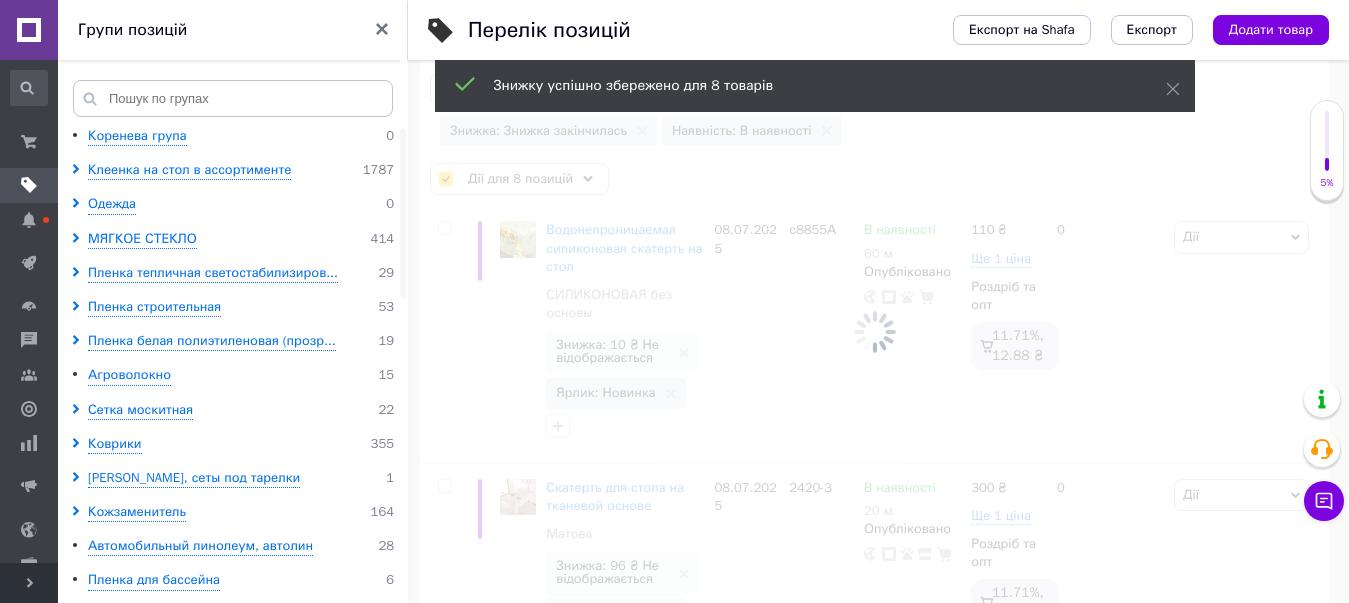 checkbox on "false" 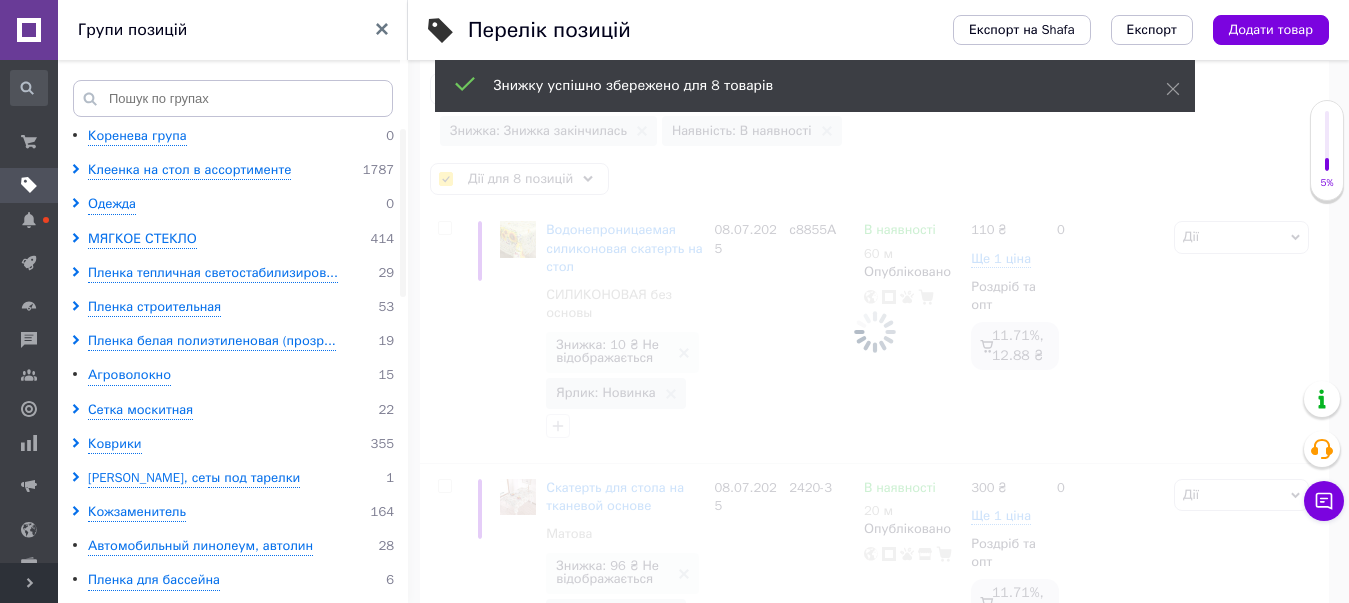 checkbox on "false" 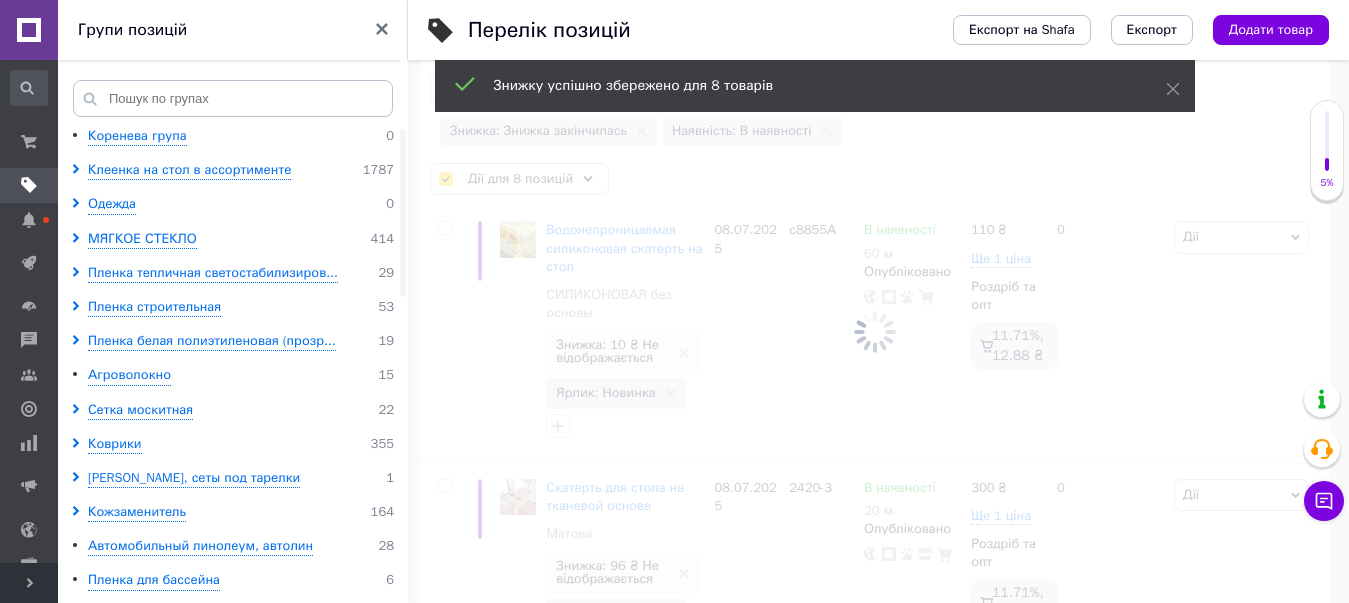 checkbox on "false" 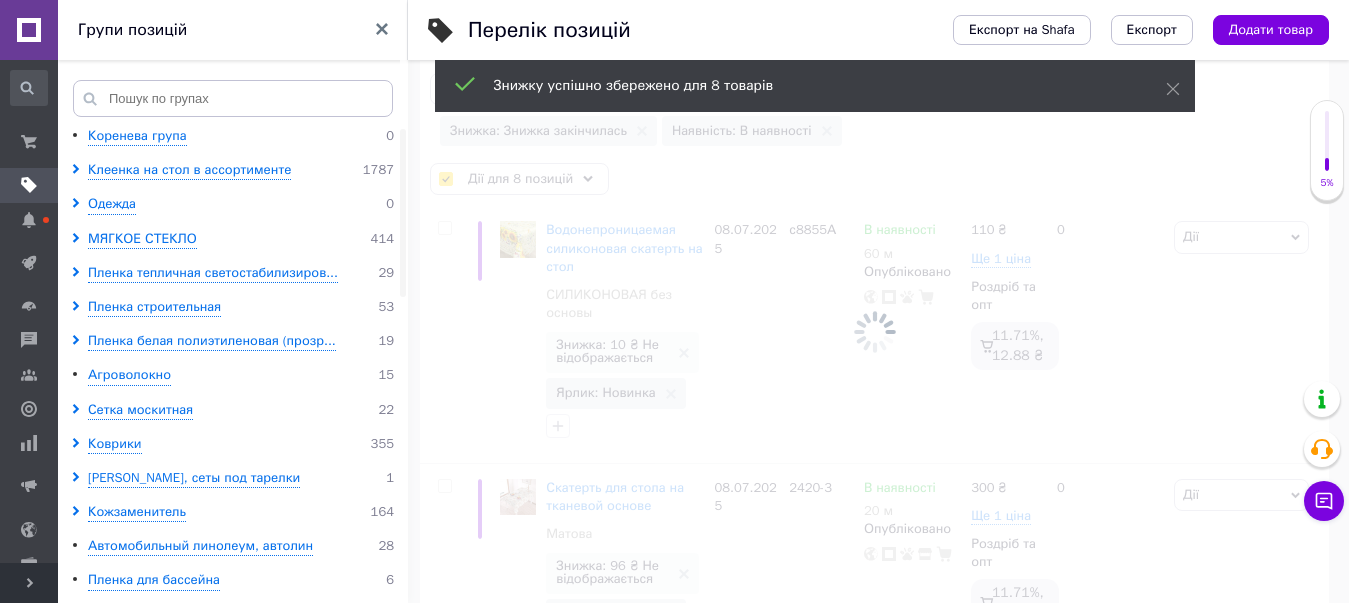 checkbox on "false" 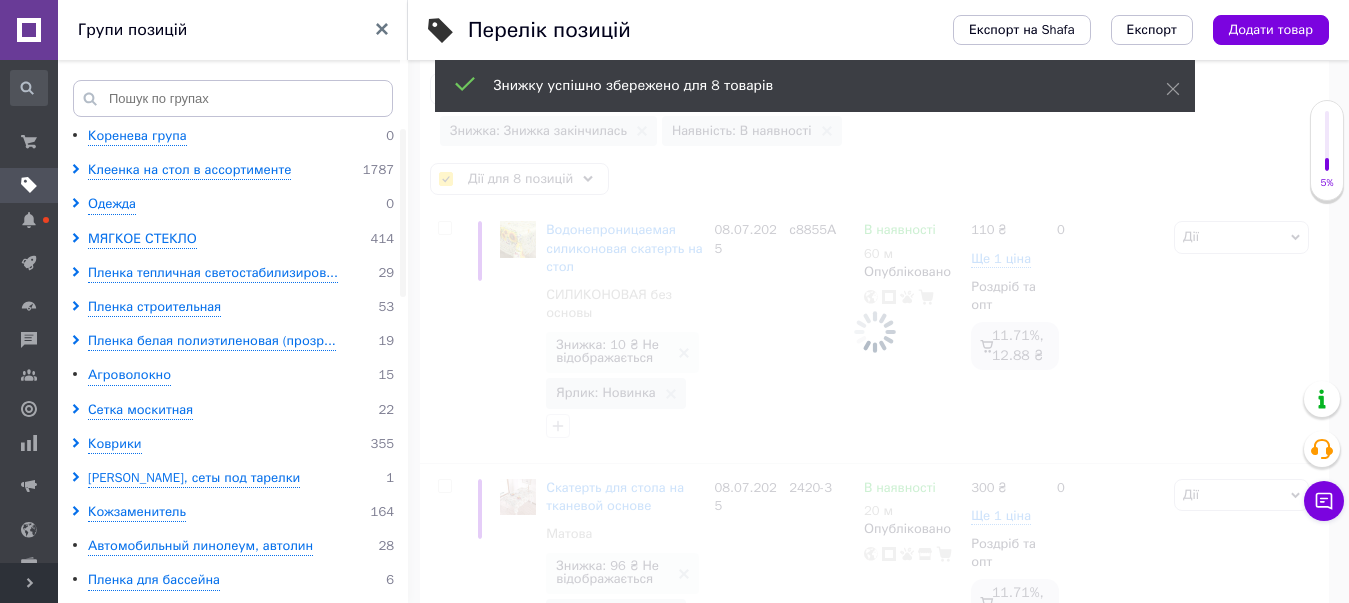 checkbox on "false" 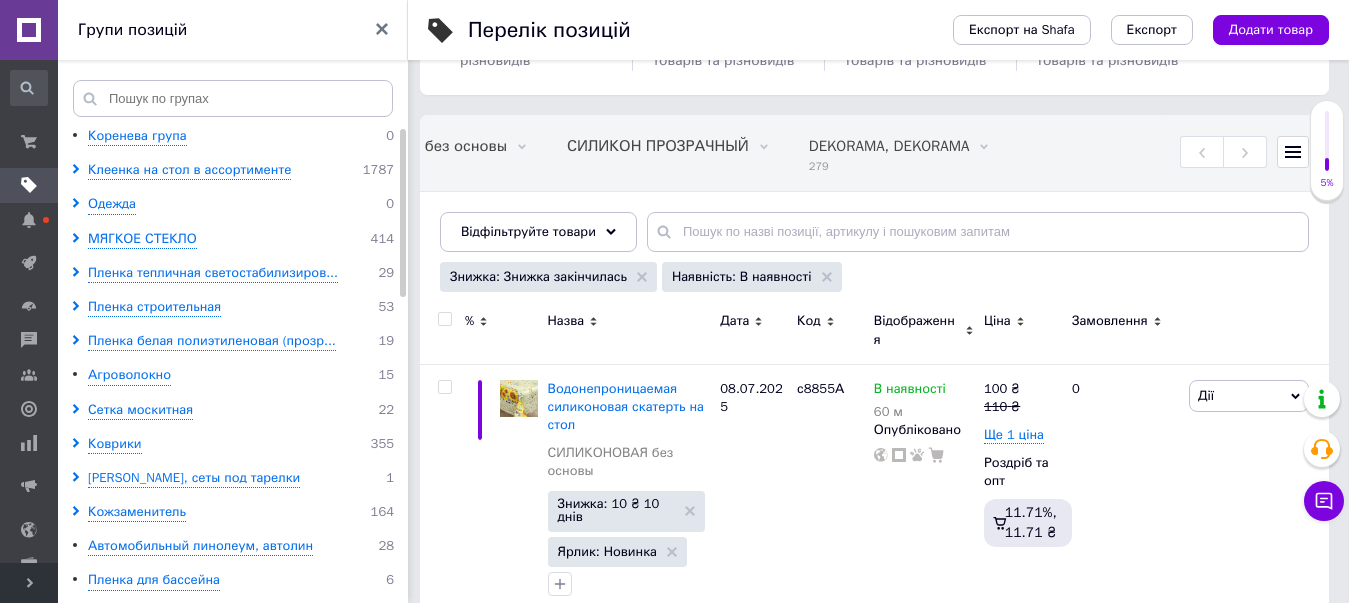 scroll, scrollTop: 0, scrollLeft: 0, axis: both 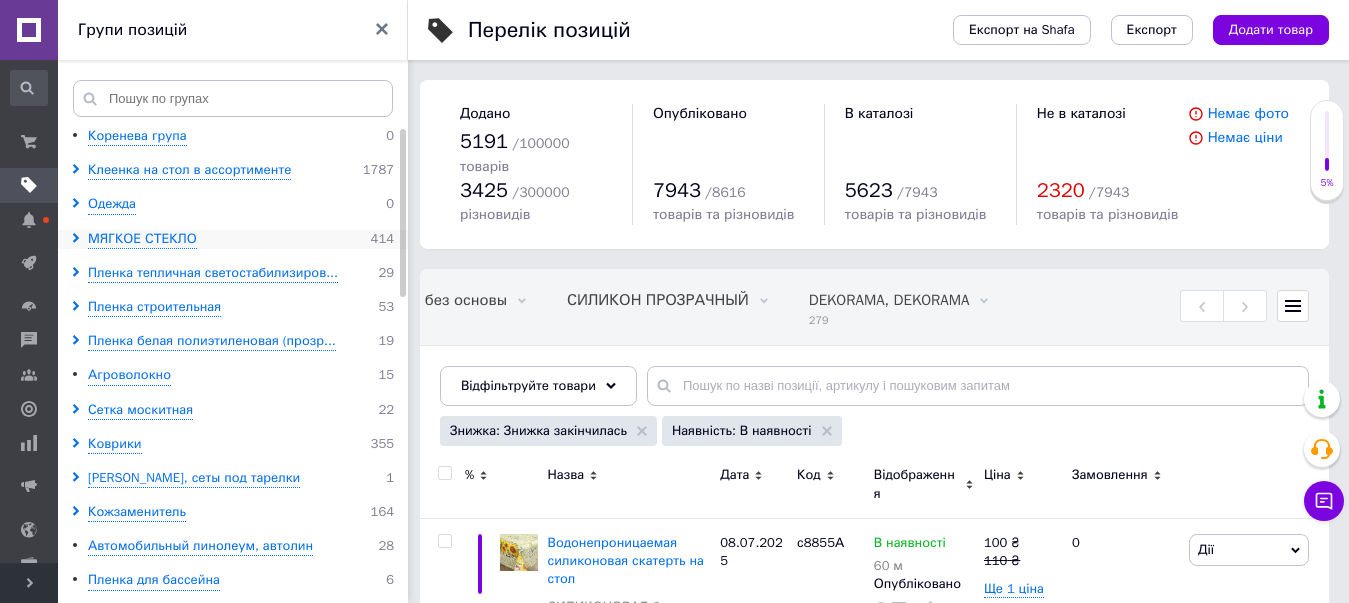 click 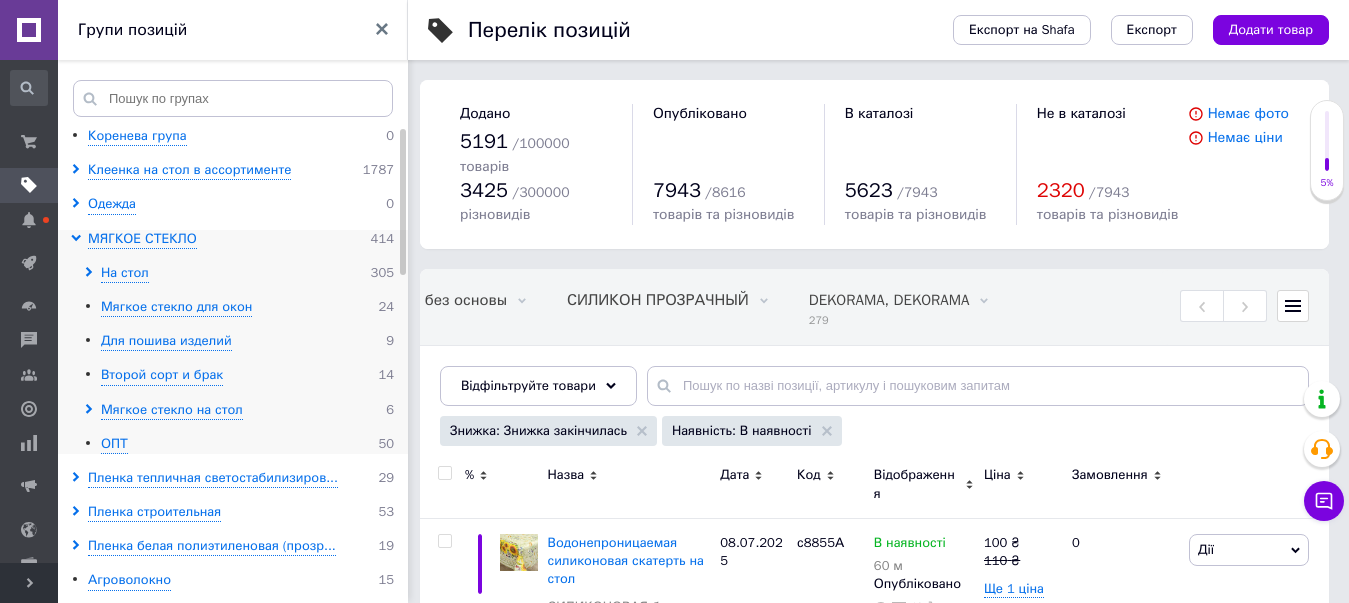 click 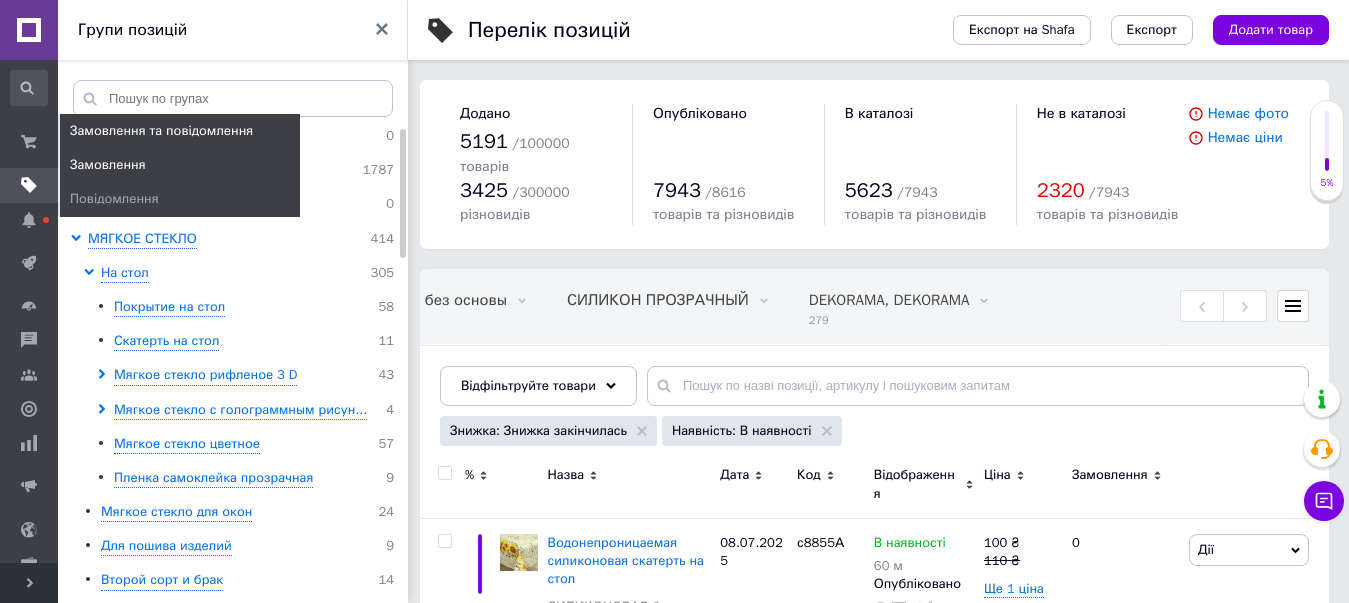 click on "Замовлення" at bounding box center (108, 165) 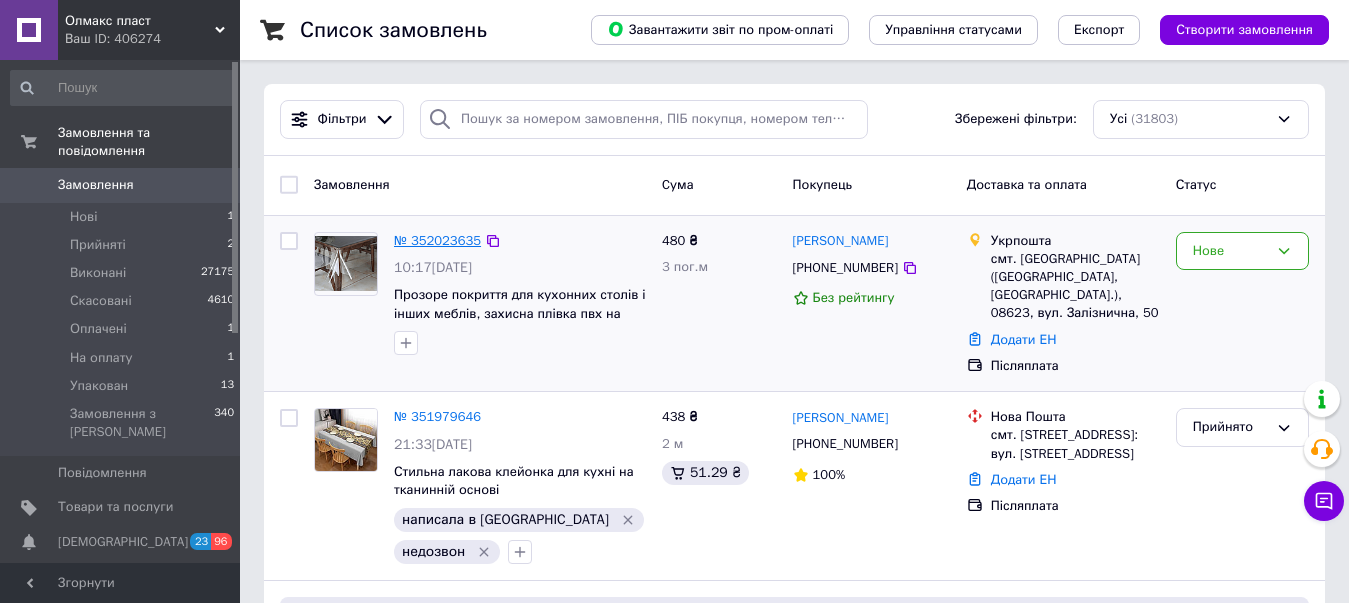 click on "№ 352023635" at bounding box center (437, 240) 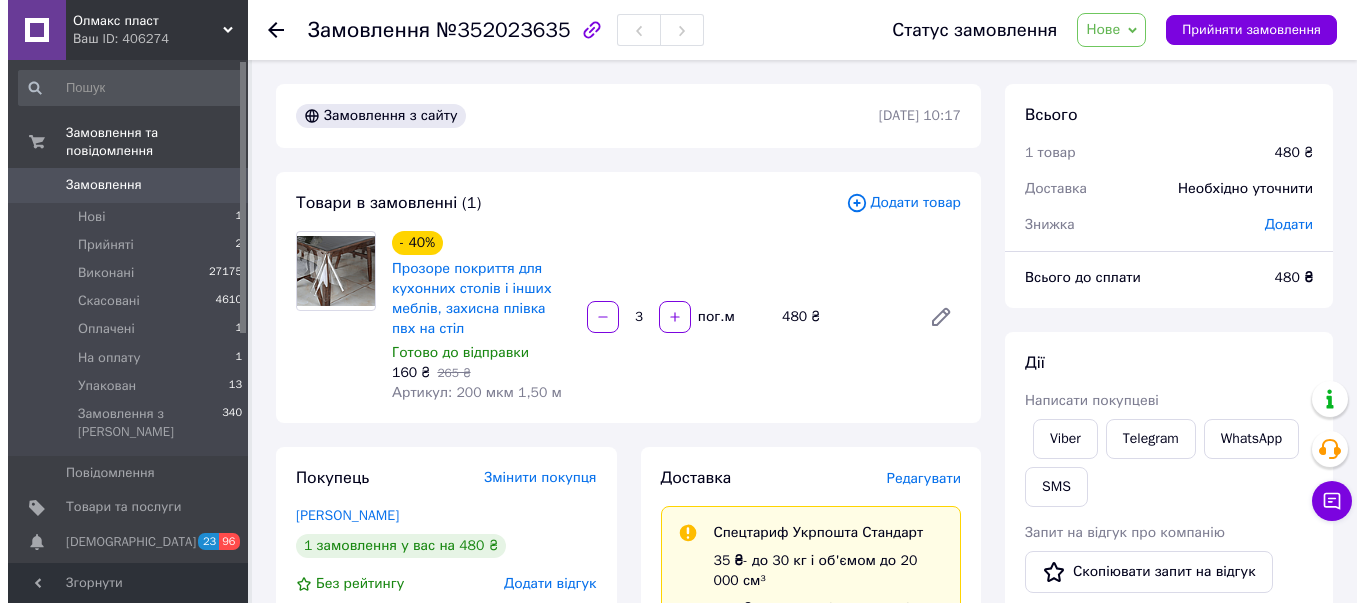 scroll, scrollTop: 100, scrollLeft: 0, axis: vertical 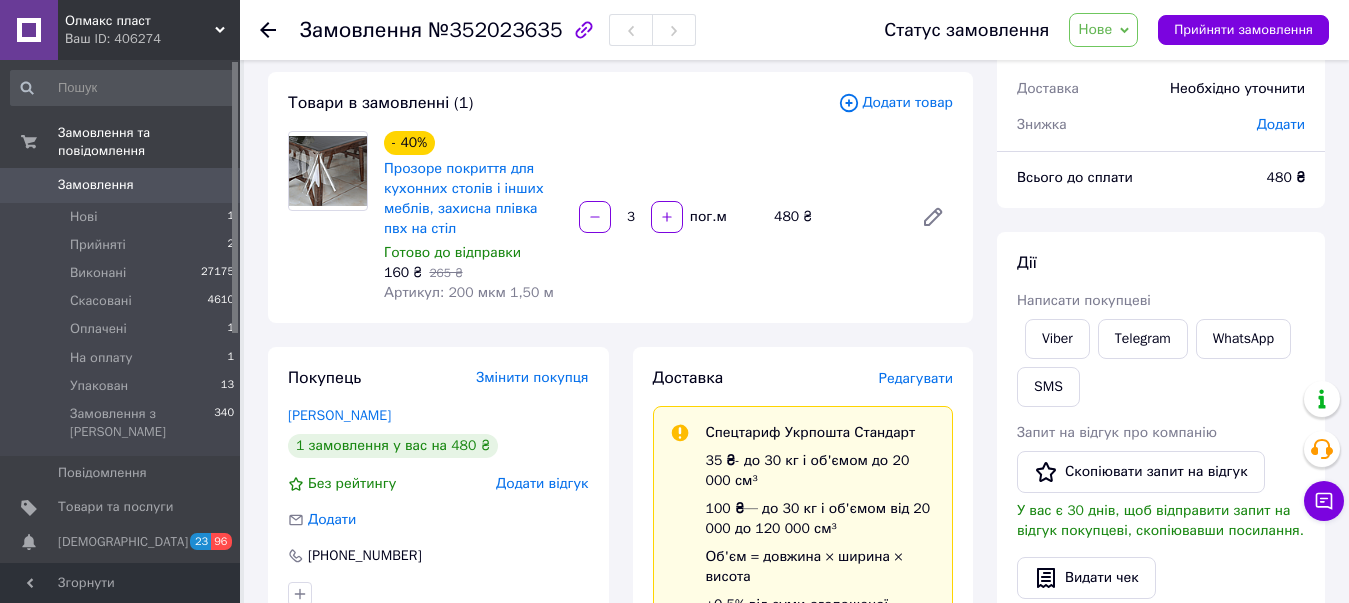 click on "Редагувати" at bounding box center [916, 378] 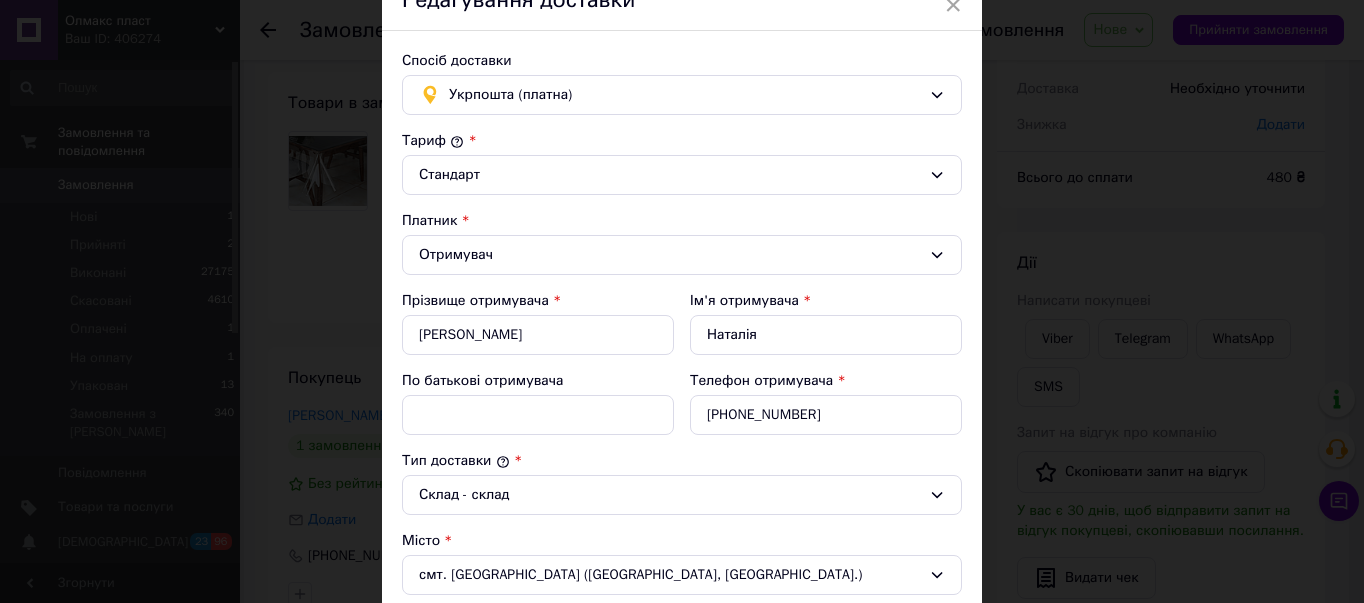 scroll, scrollTop: 0, scrollLeft: 0, axis: both 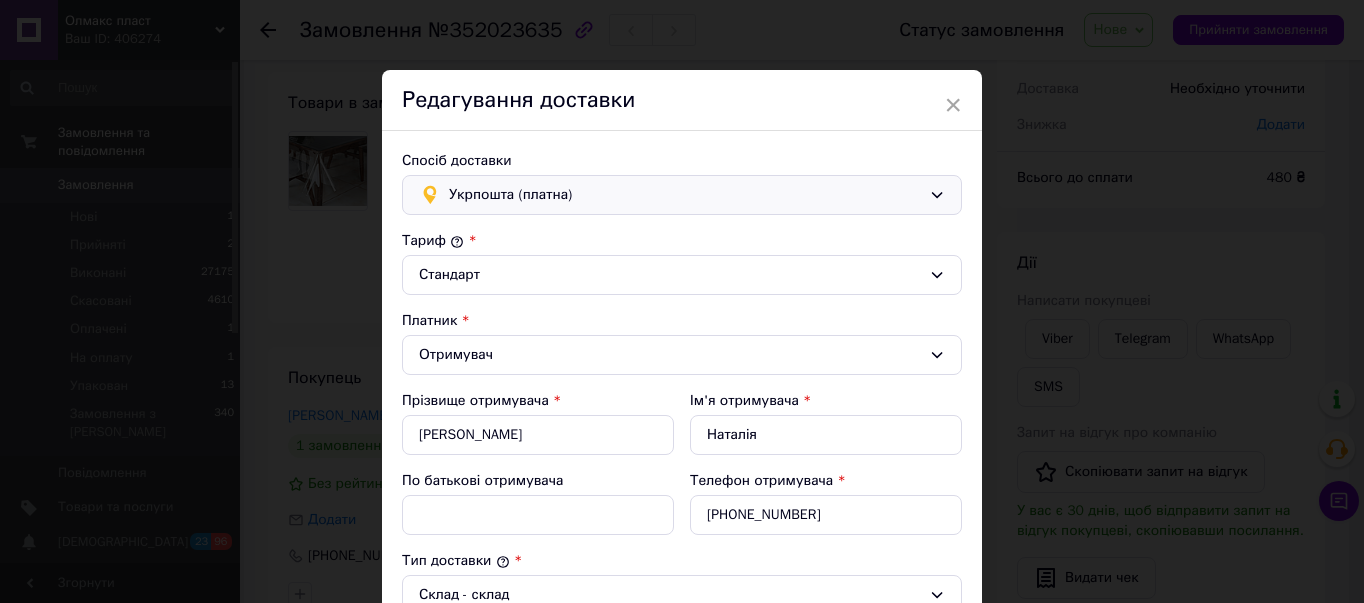 click on "Укрпошта (платна)" at bounding box center (685, 195) 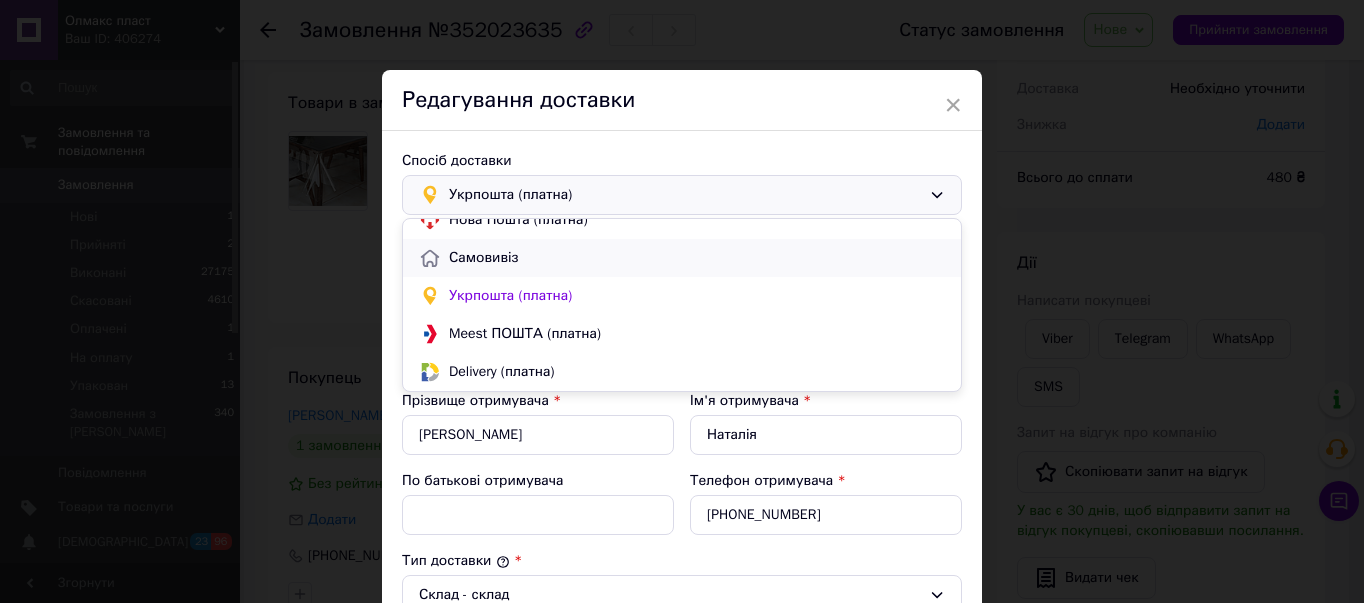 scroll, scrollTop: 0, scrollLeft: 0, axis: both 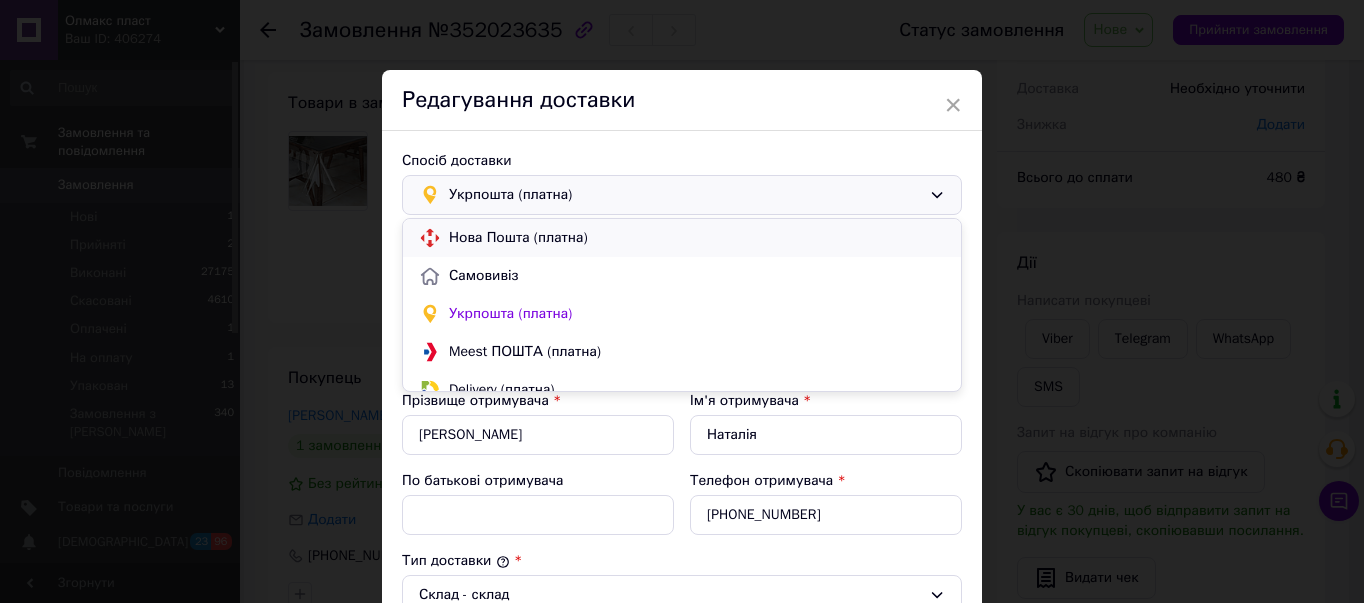 click on "Нова Пошта (платна)" at bounding box center [697, 238] 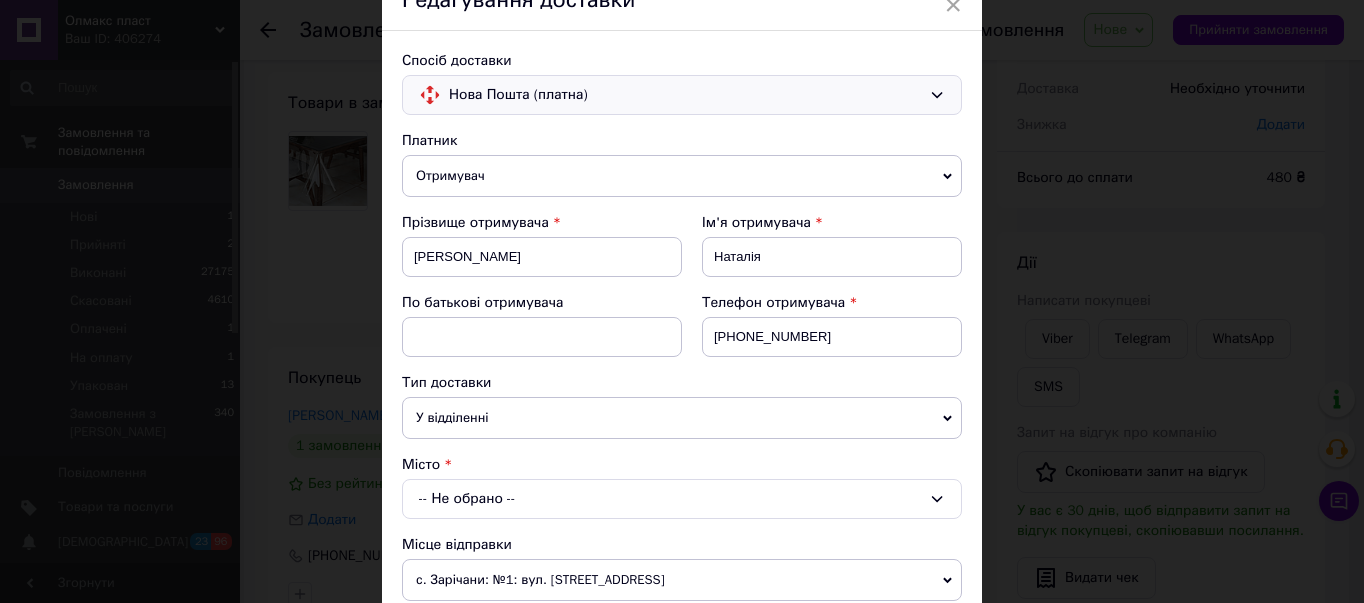 scroll, scrollTop: 200, scrollLeft: 0, axis: vertical 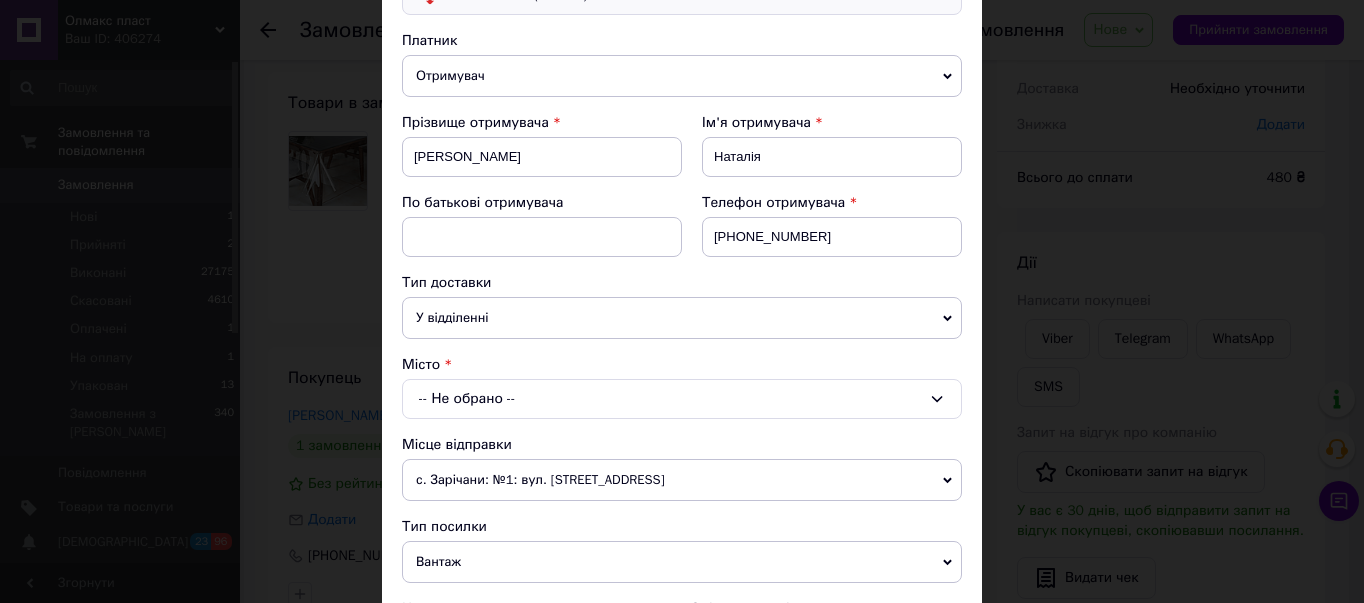 click on "-- Не обрано --" at bounding box center (682, 399) 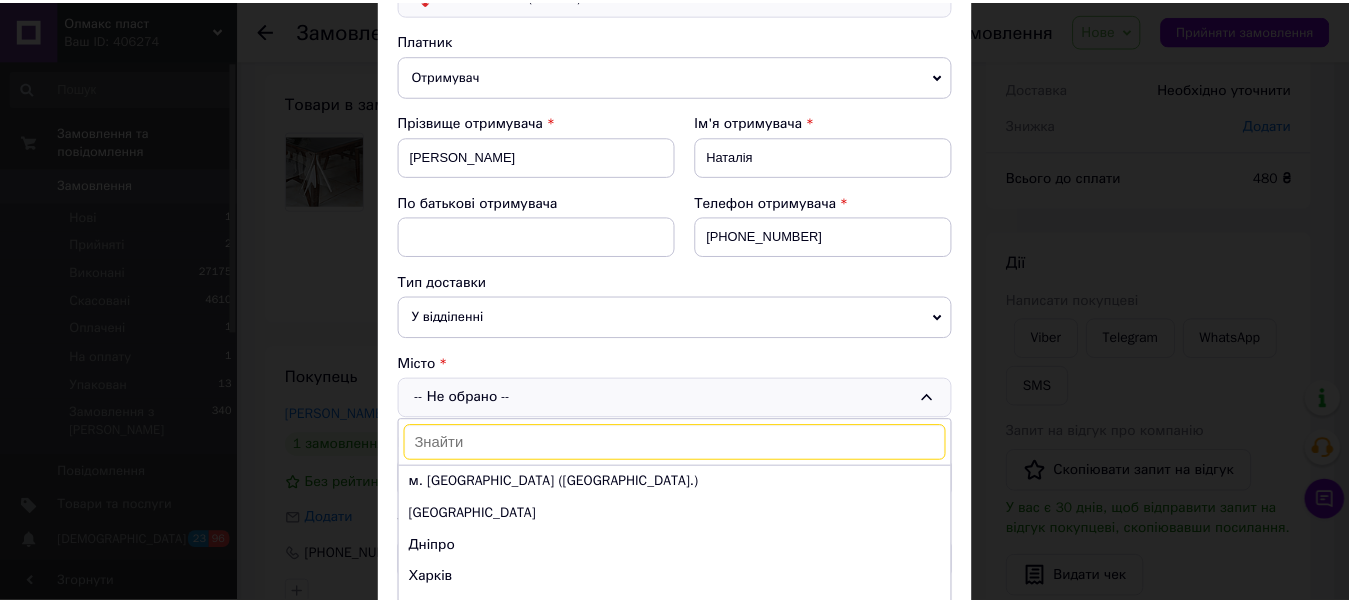 scroll, scrollTop: 0, scrollLeft: 0, axis: both 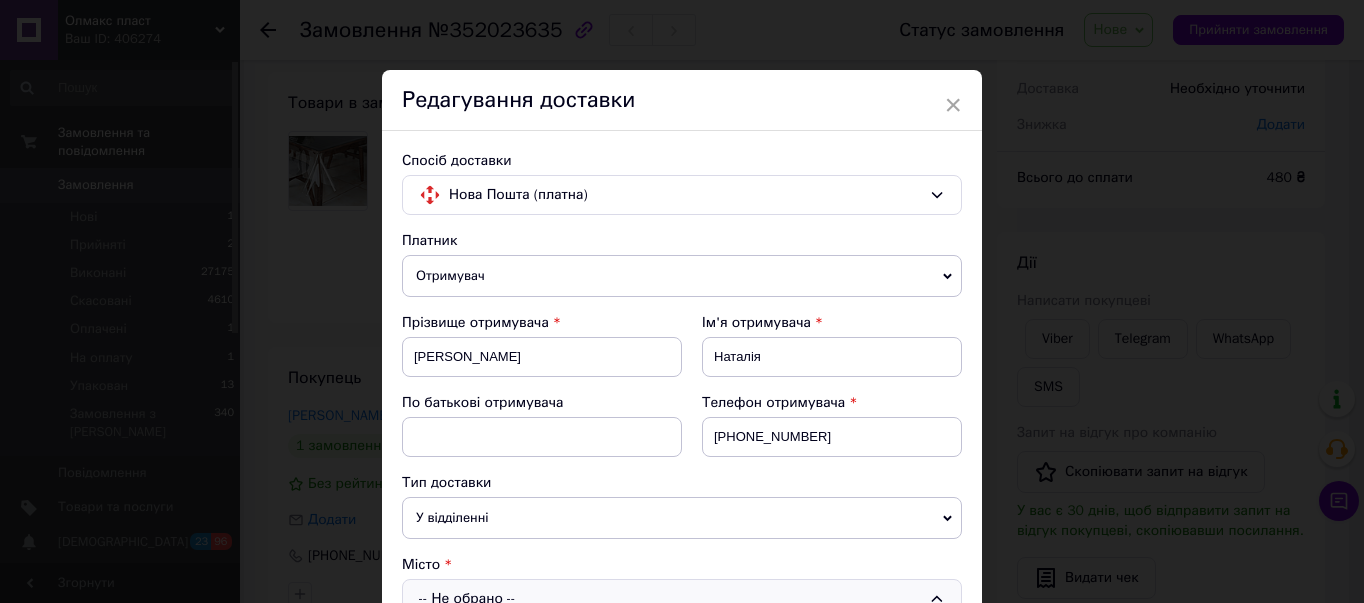 drag, startPoint x: 949, startPoint y: 100, endPoint x: 978, endPoint y: 158, distance: 64.84597 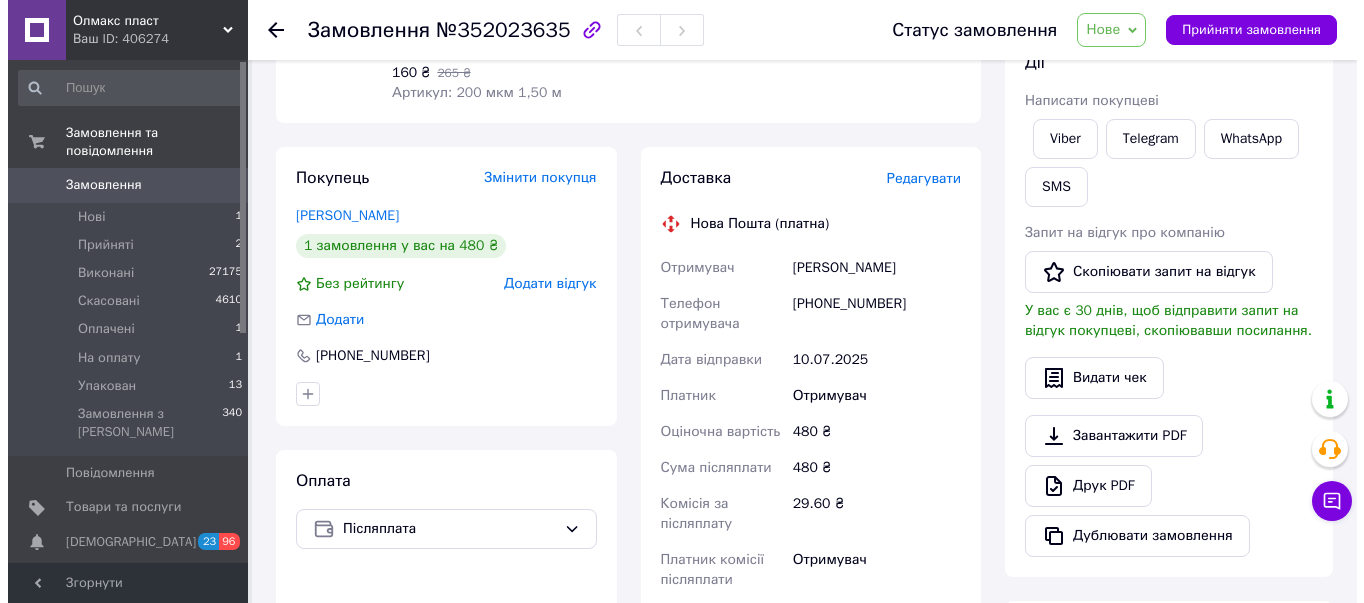 scroll, scrollTop: 400, scrollLeft: 0, axis: vertical 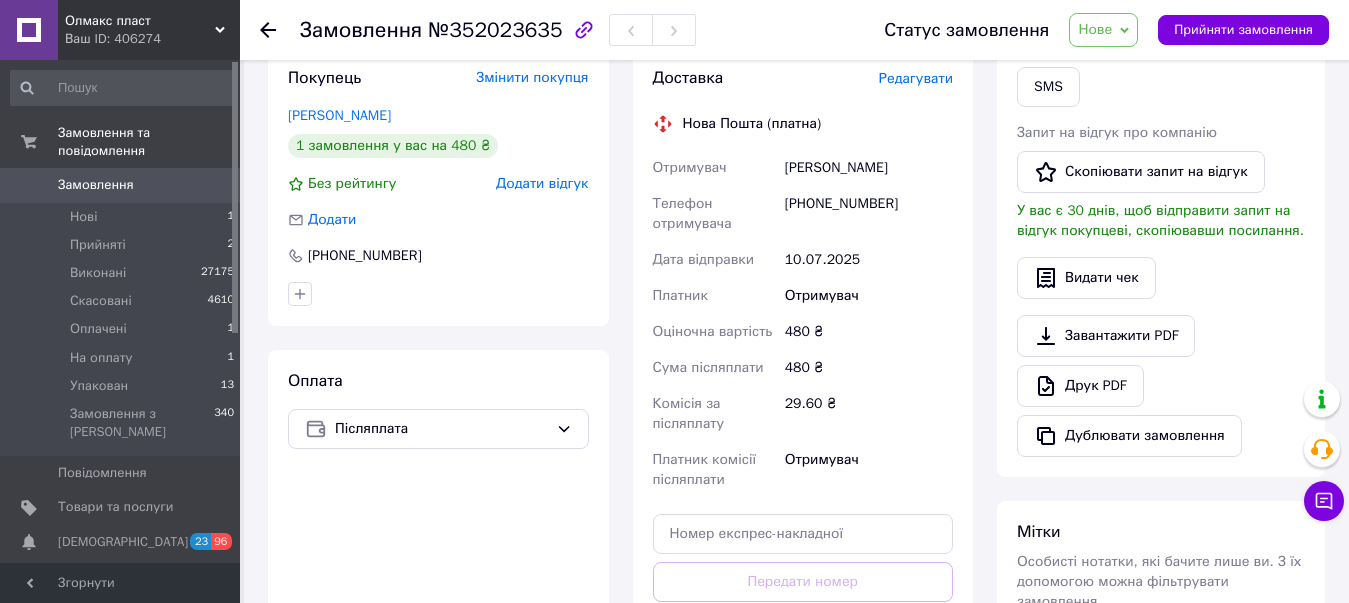 click on "Редагувати" at bounding box center [916, 78] 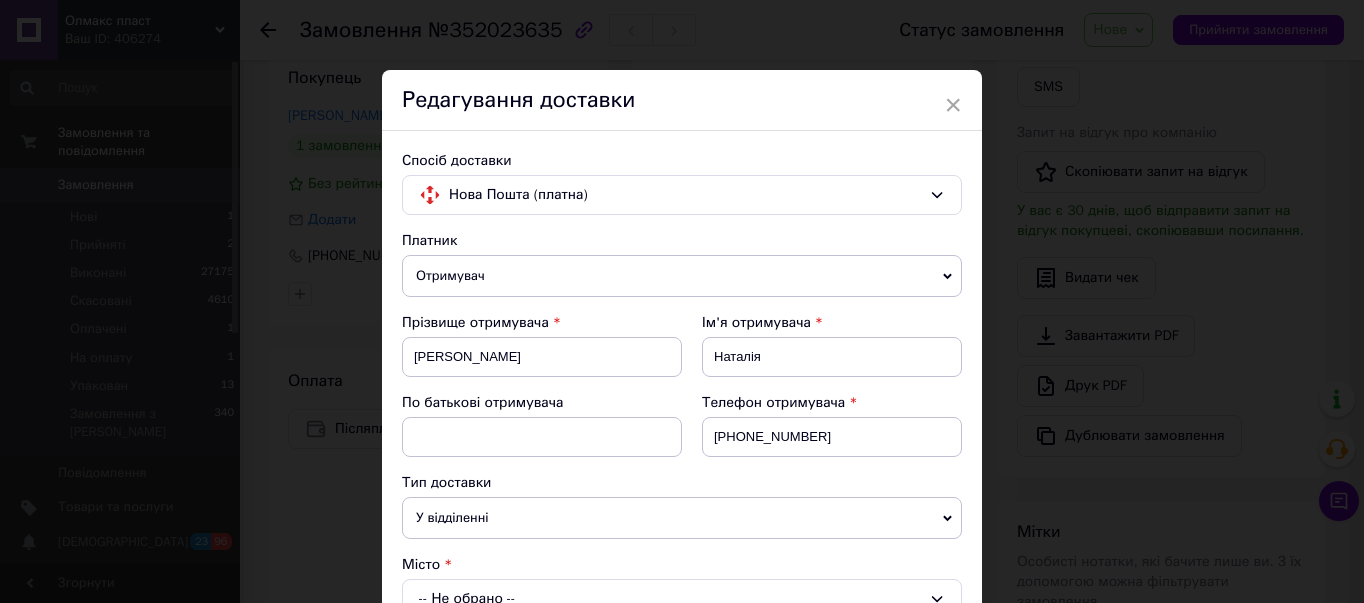 scroll, scrollTop: 300, scrollLeft: 0, axis: vertical 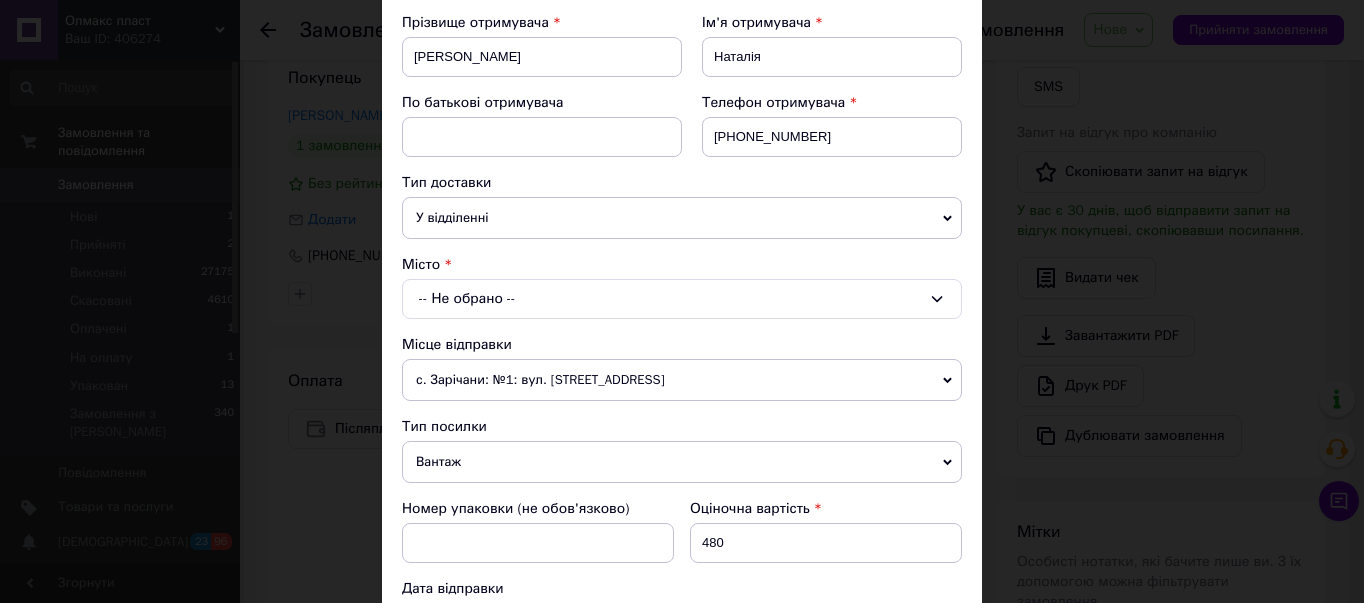 click on "-- Не обрано --" at bounding box center [682, 299] 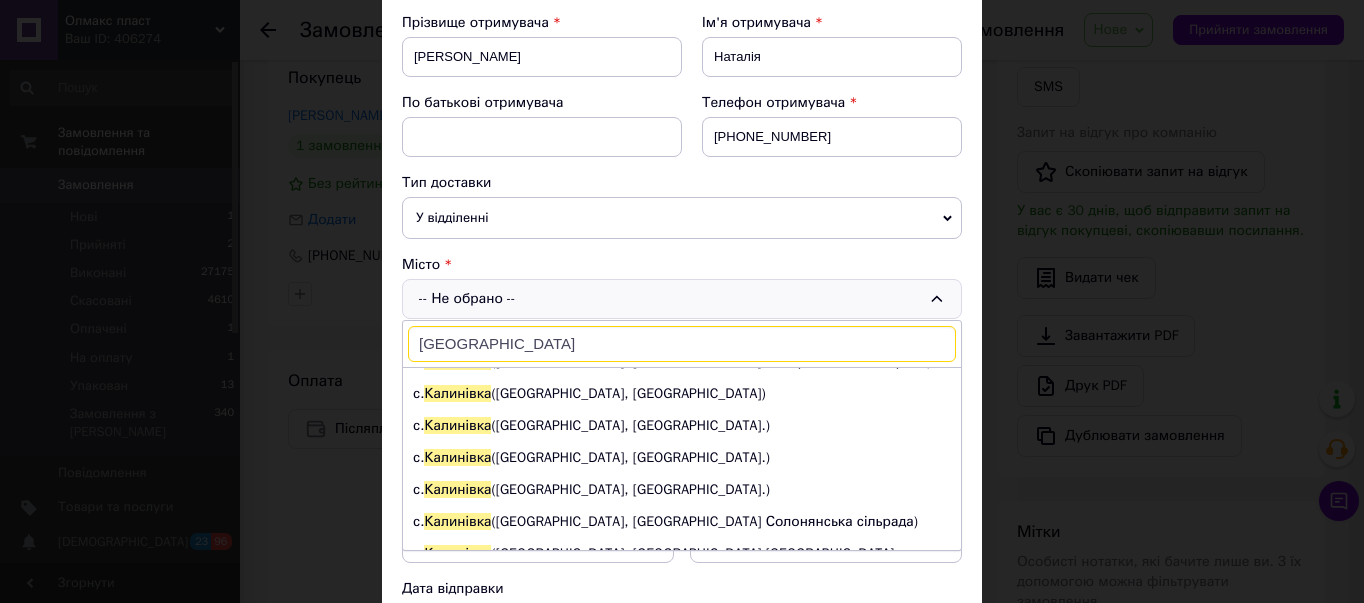 scroll, scrollTop: 400, scrollLeft: 0, axis: vertical 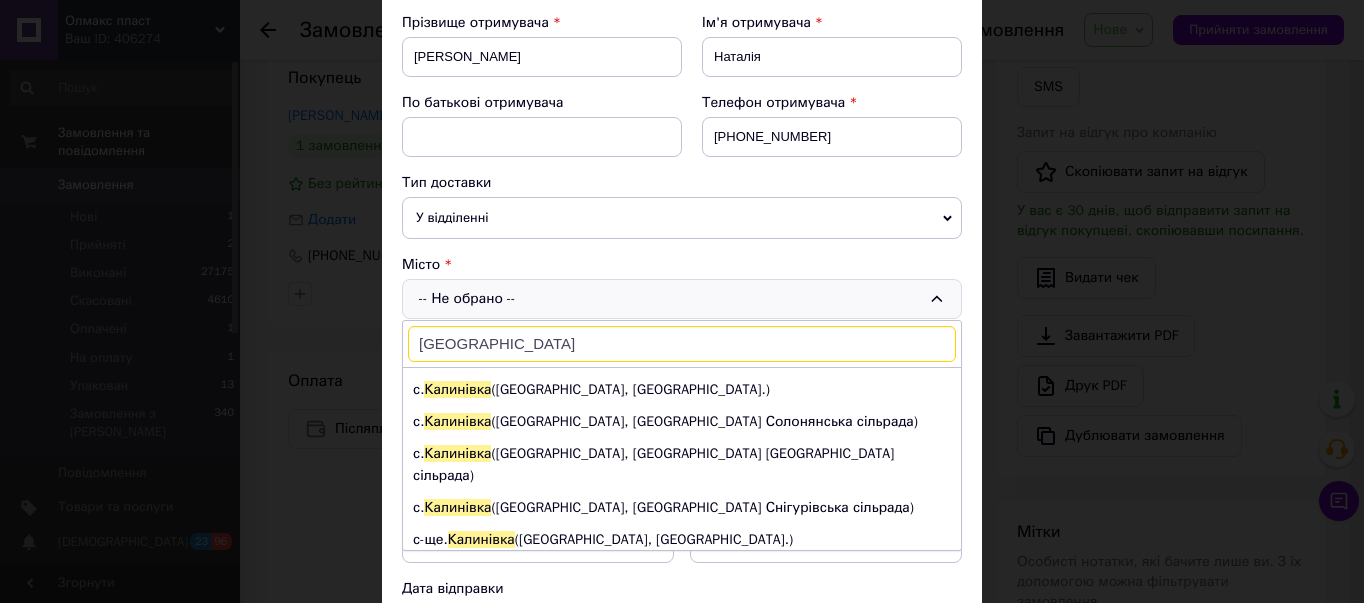 type on "[GEOGRAPHIC_DATA]" 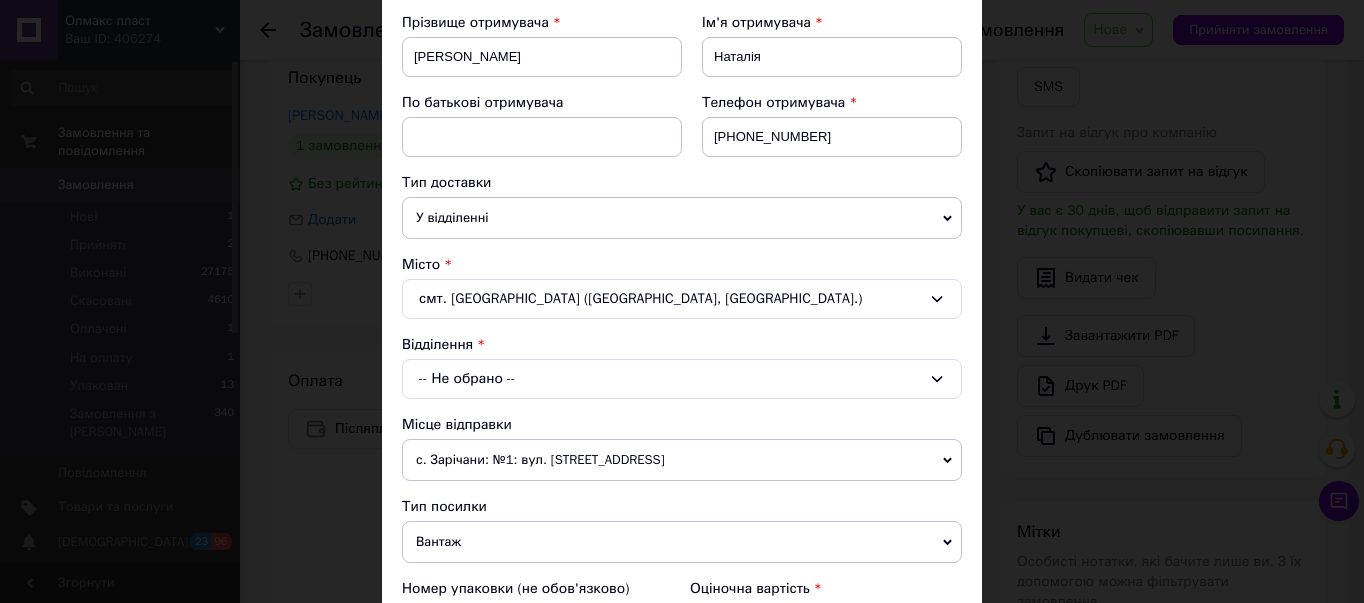 click on "-- Не обрано --" at bounding box center [682, 379] 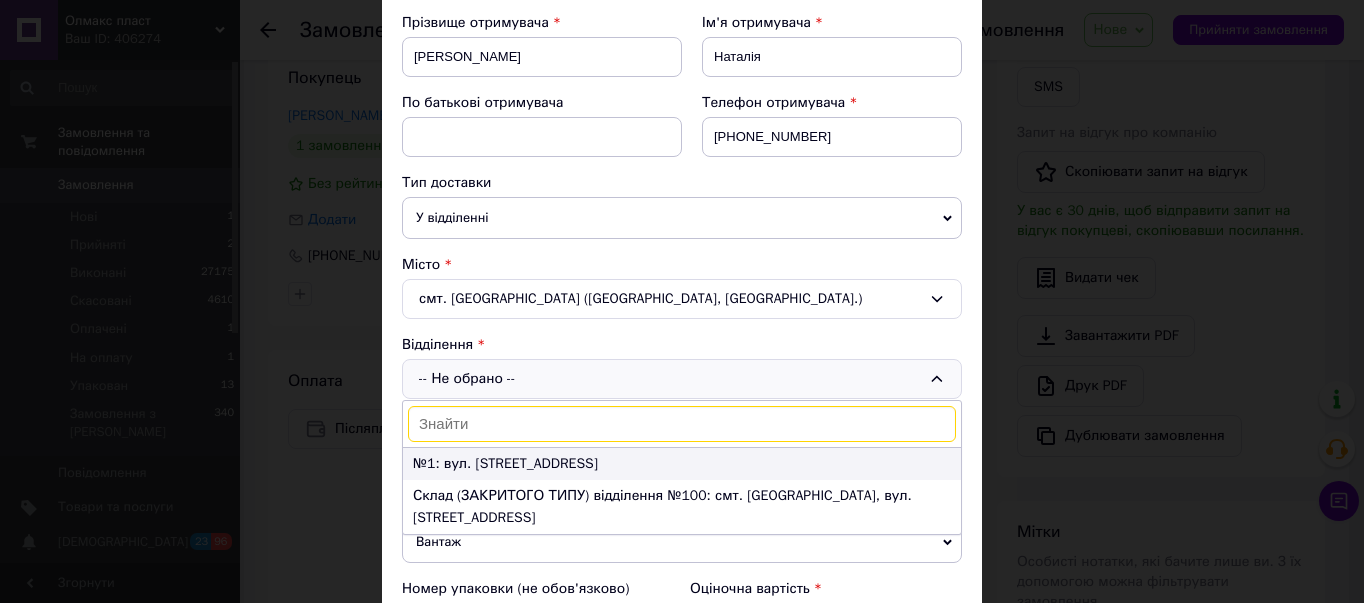 click on "№1: вул. [STREET_ADDRESS]" at bounding box center (682, 464) 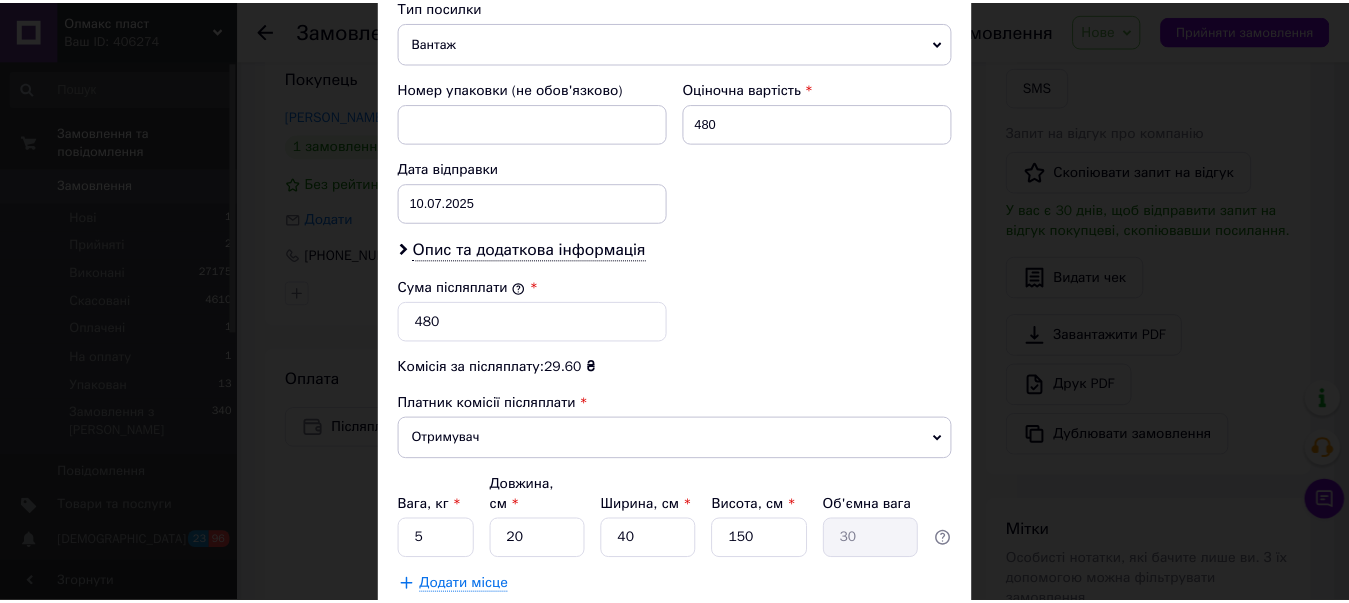 scroll, scrollTop: 900, scrollLeft: 0, axis: vertical 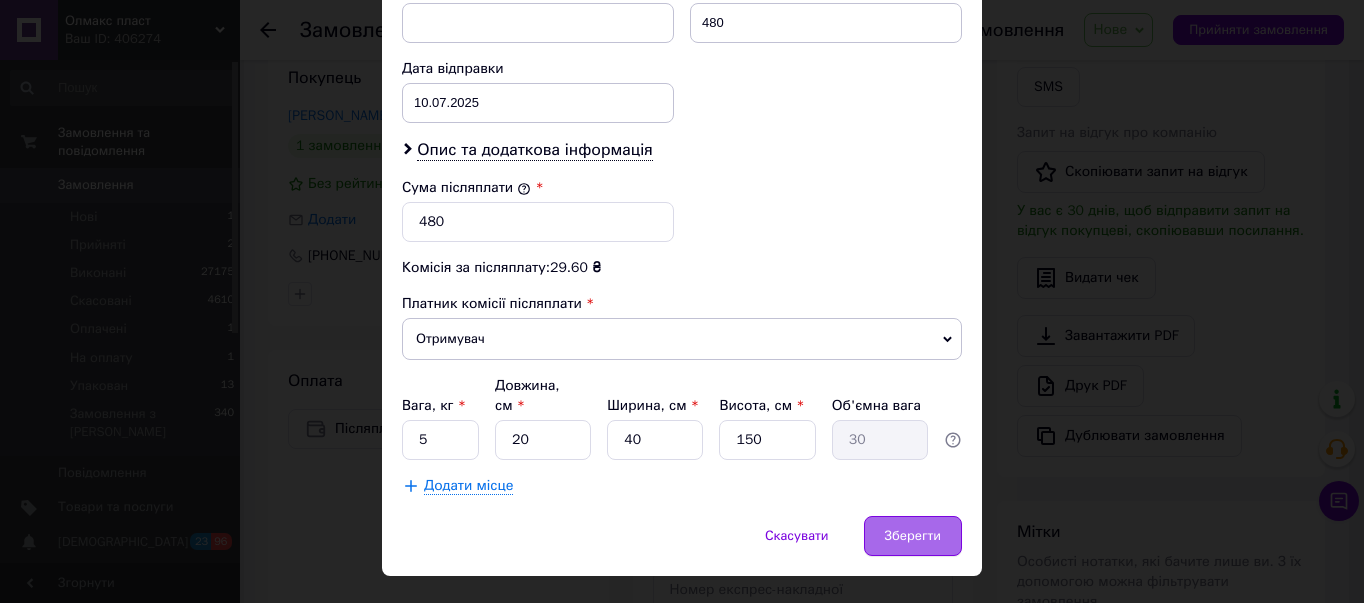 click on "Зберегти" at bounding box center [913, 536] 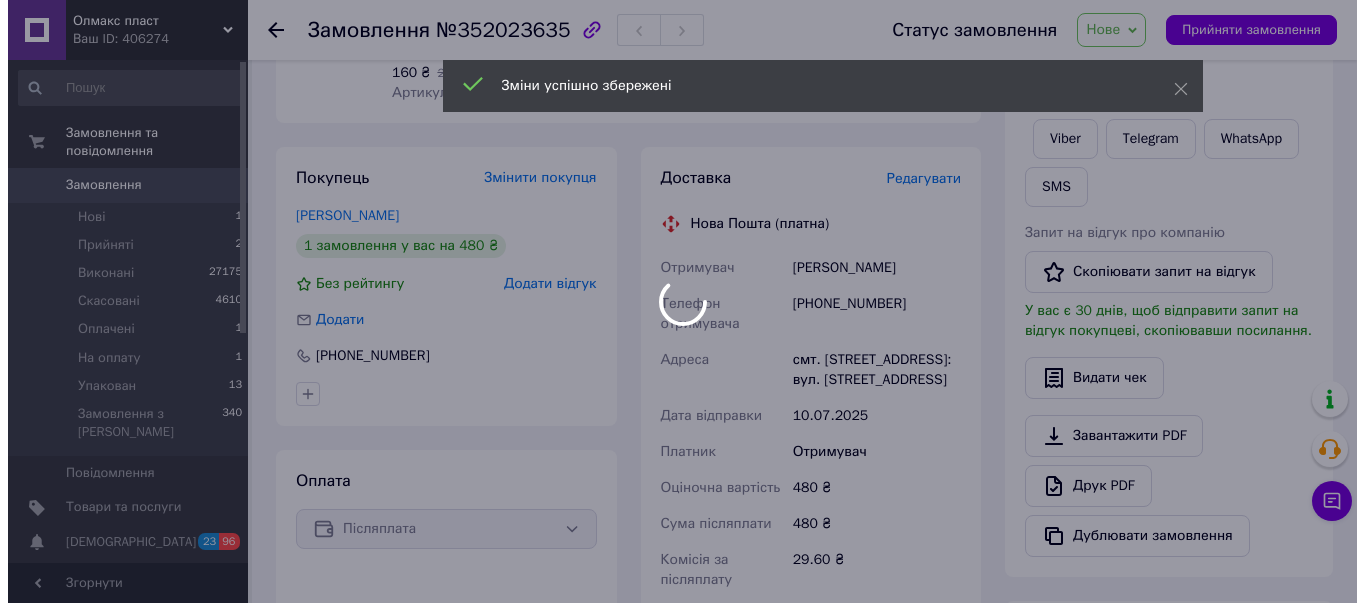 scroll, scrollTop: 200, scrollLeft: 0, axis: vertical 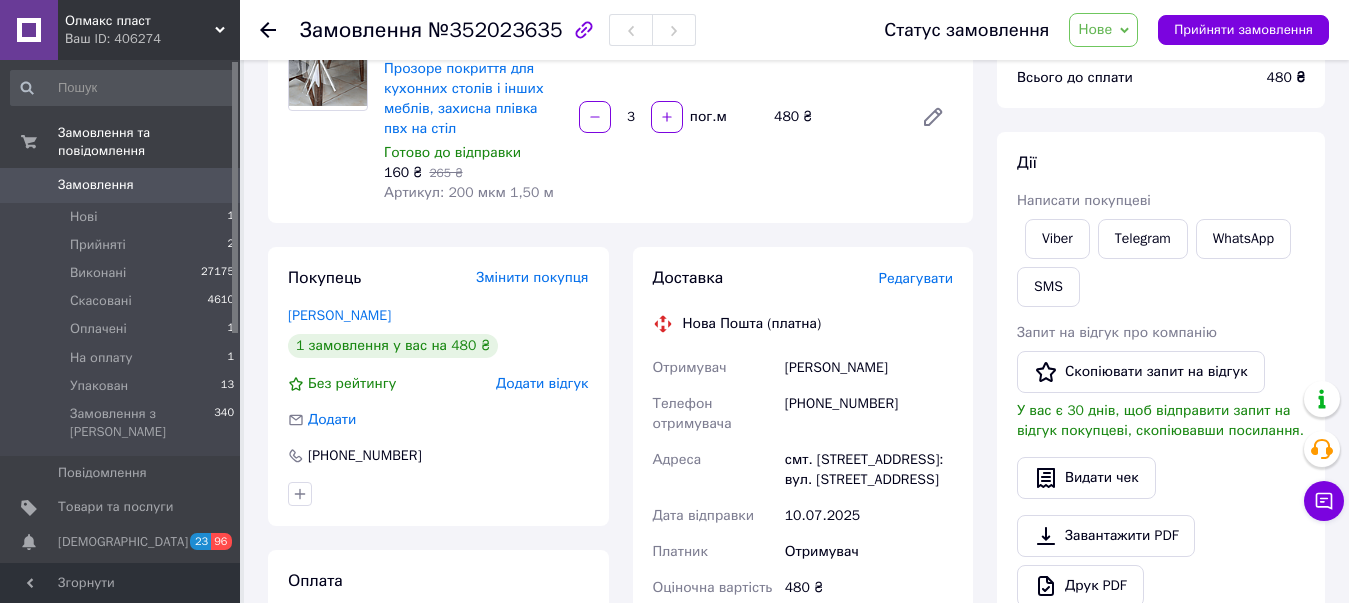 click on "Редагувати" at bounding box center [916, 278] 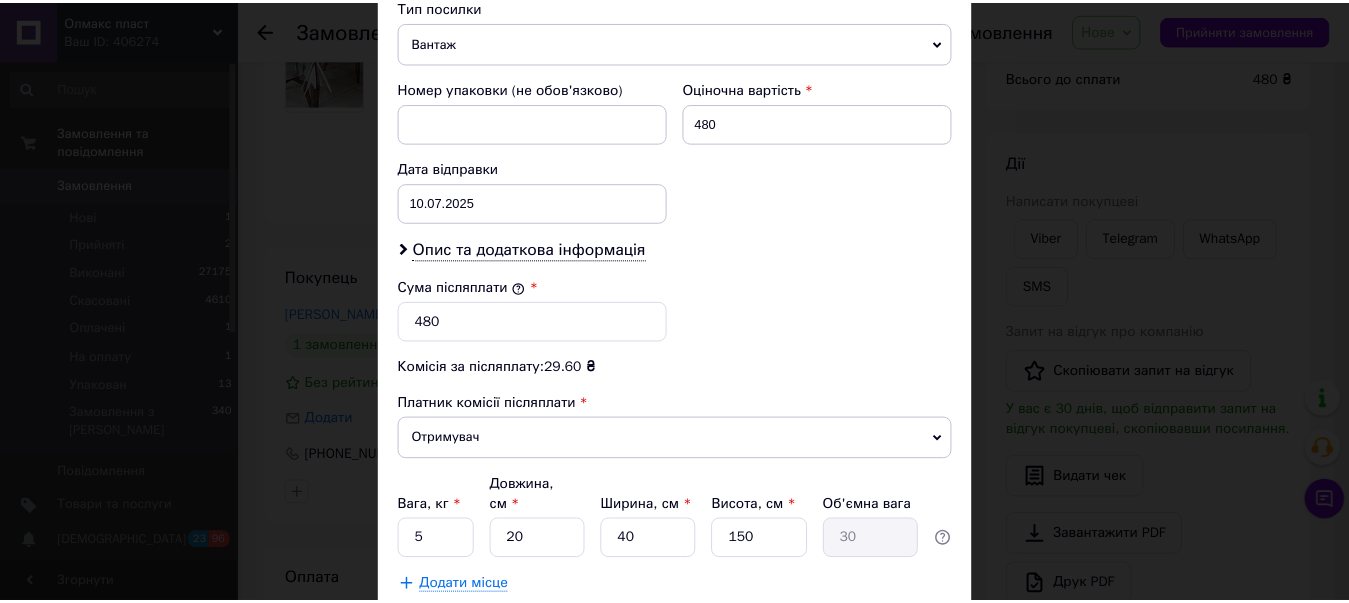scroll, scrollTop: 900, scrollLeft: 0, axis: vertical 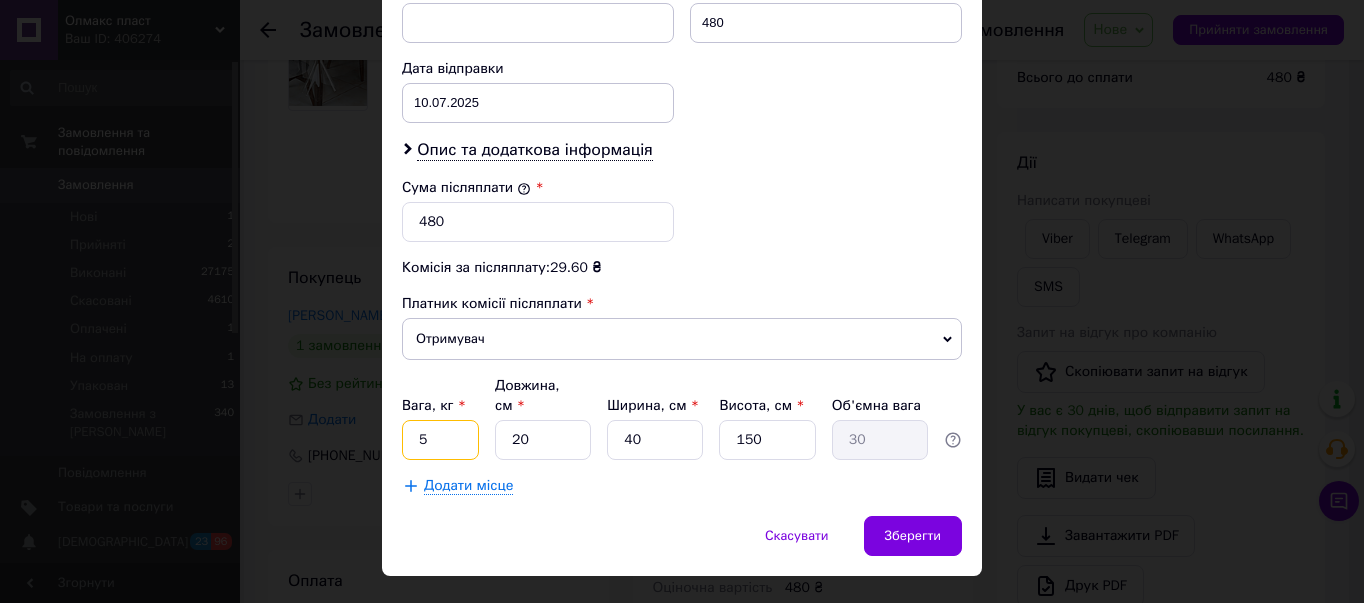 drag, startPoint x: 418, startPoint y: 425, endPoint x: 406, endPoint y: 425, distance: 12 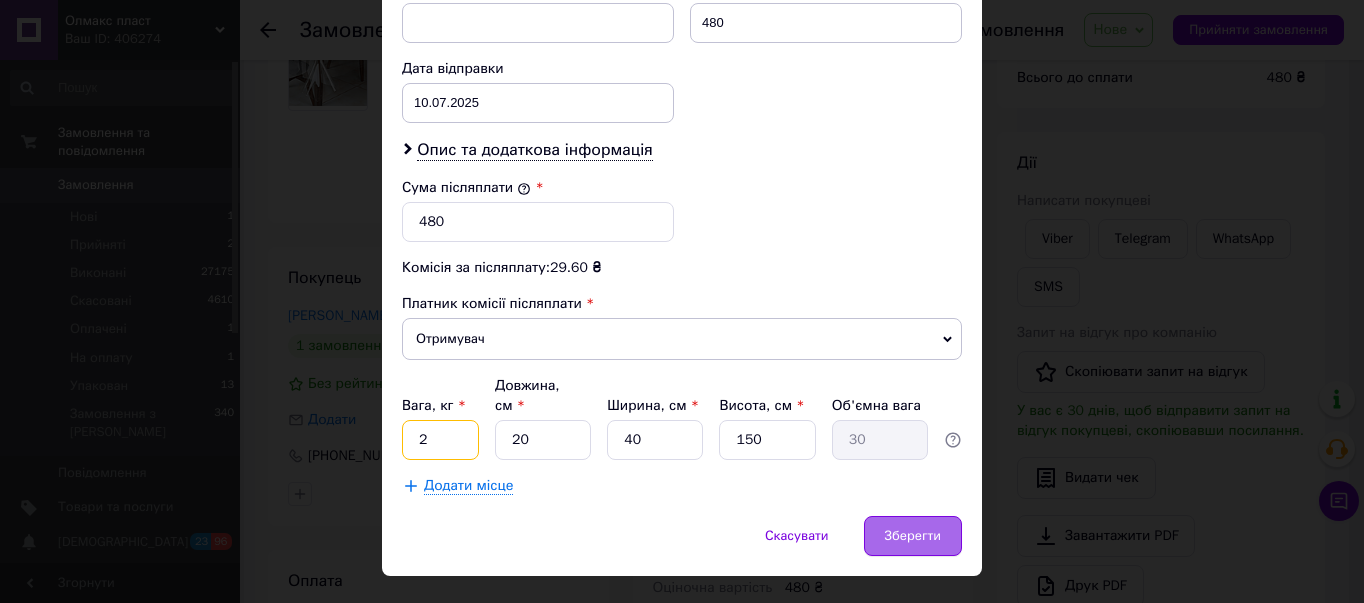 type on "2" 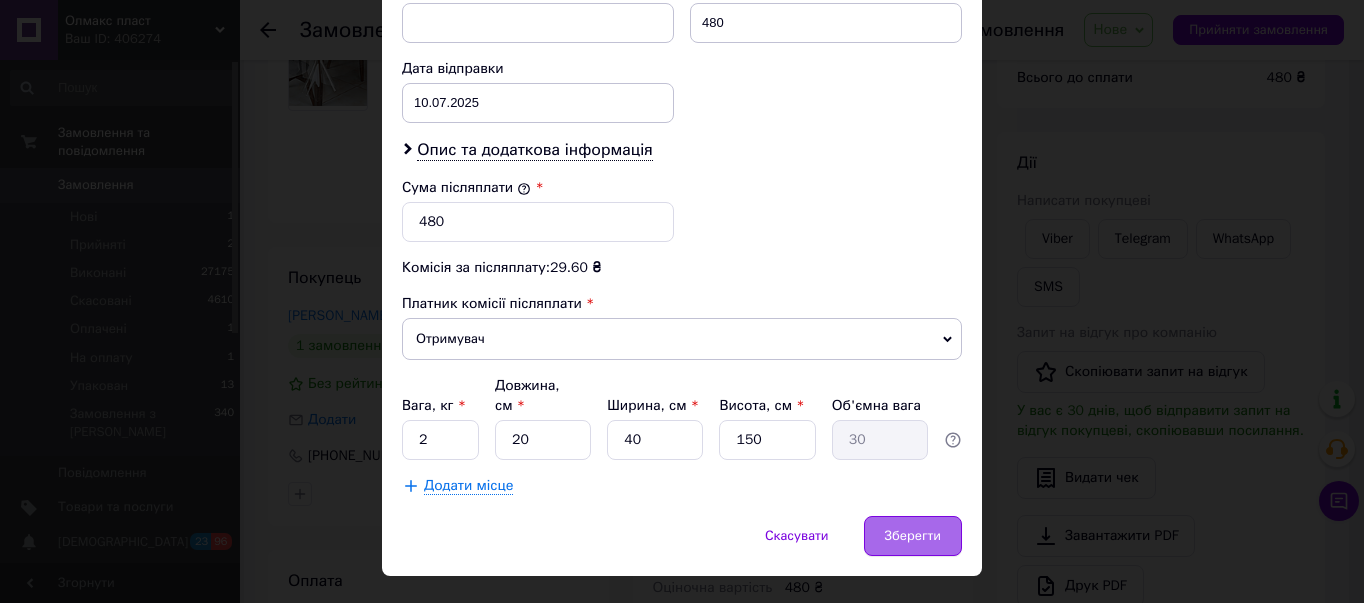 click on "Зберегти" at bounding box center (913, 536) 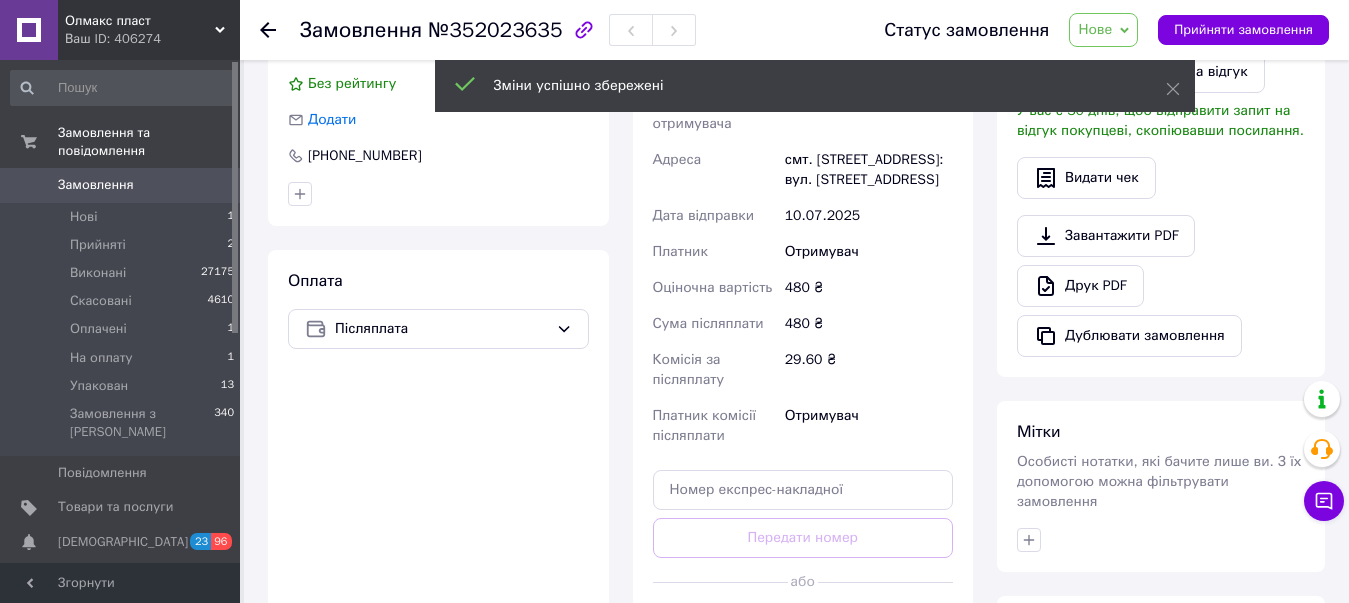 scroll, scrollTop: 600, scrollLeft: 0, axis: vertical 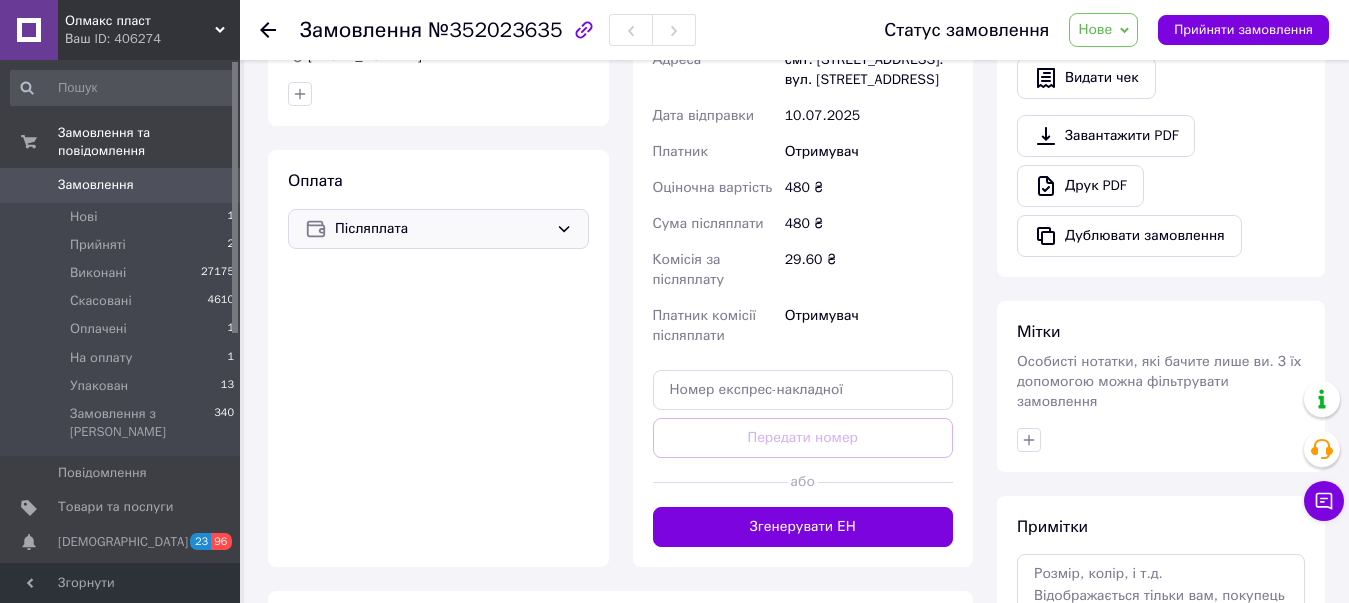 click 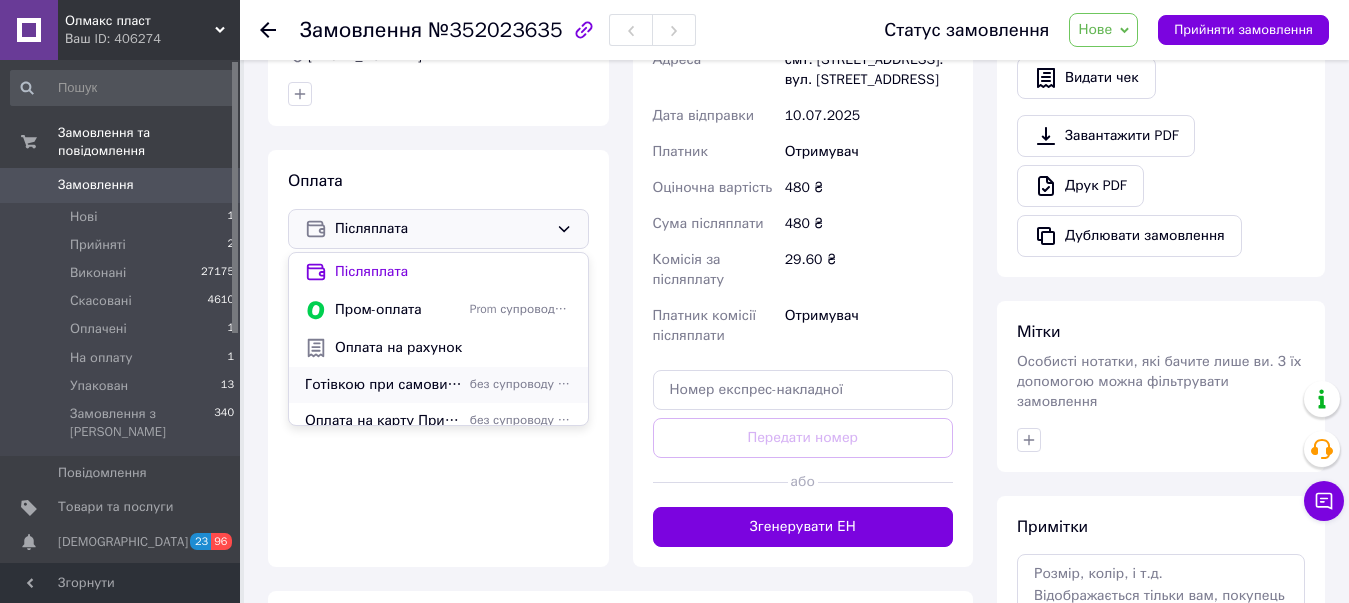 scroll, scrollTop: 50, scrollLeft: 0, axis: vertical 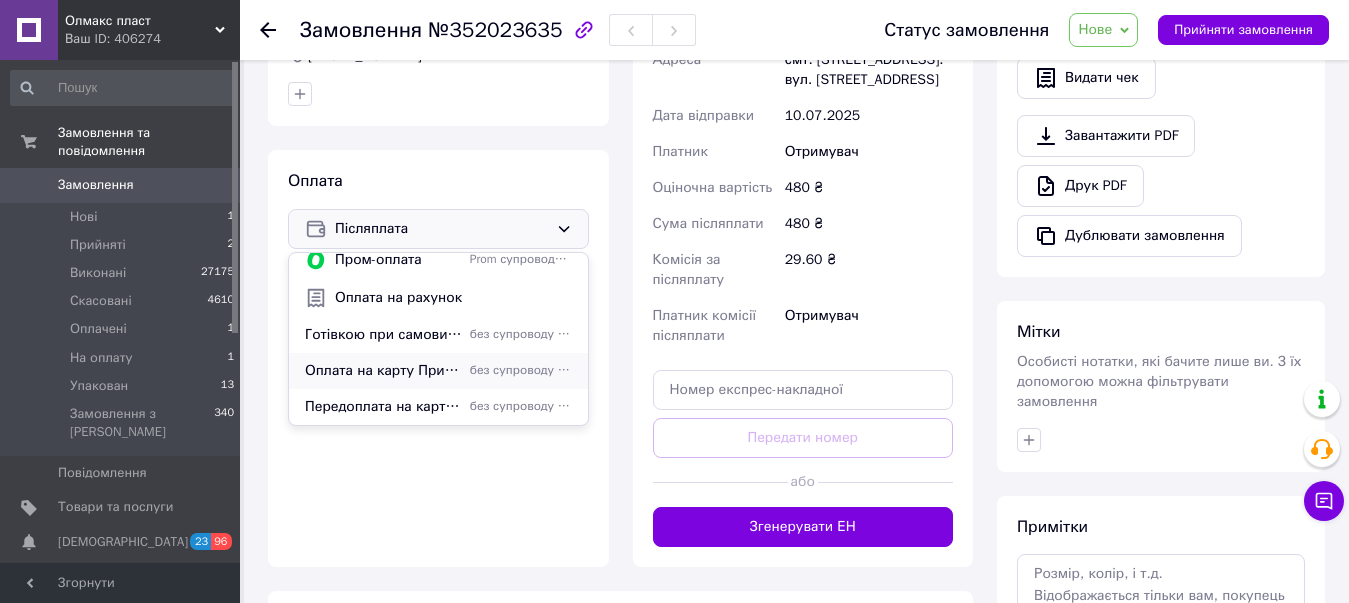 click on "Оплата на карту Приват [CREDIT_CARD_NUMBER] [PERSON_NAME]" at bounding box center (383, 371) 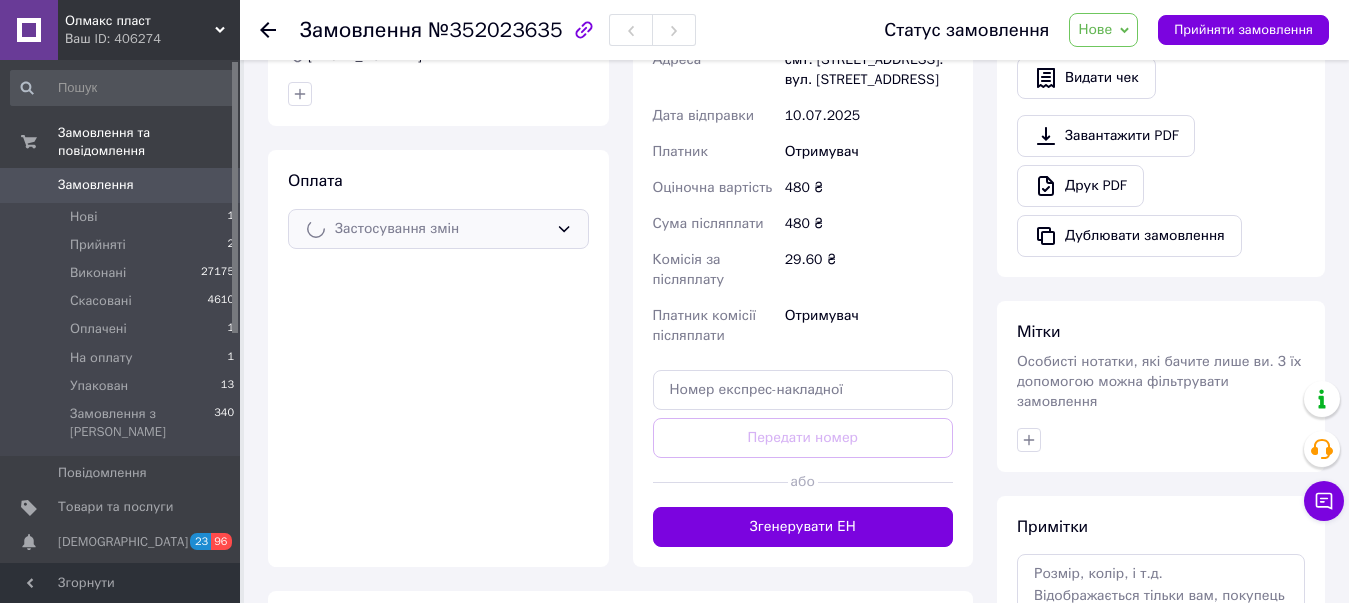 scroll, scrollTop: 500, scrollLeft: 0, axis: vertical 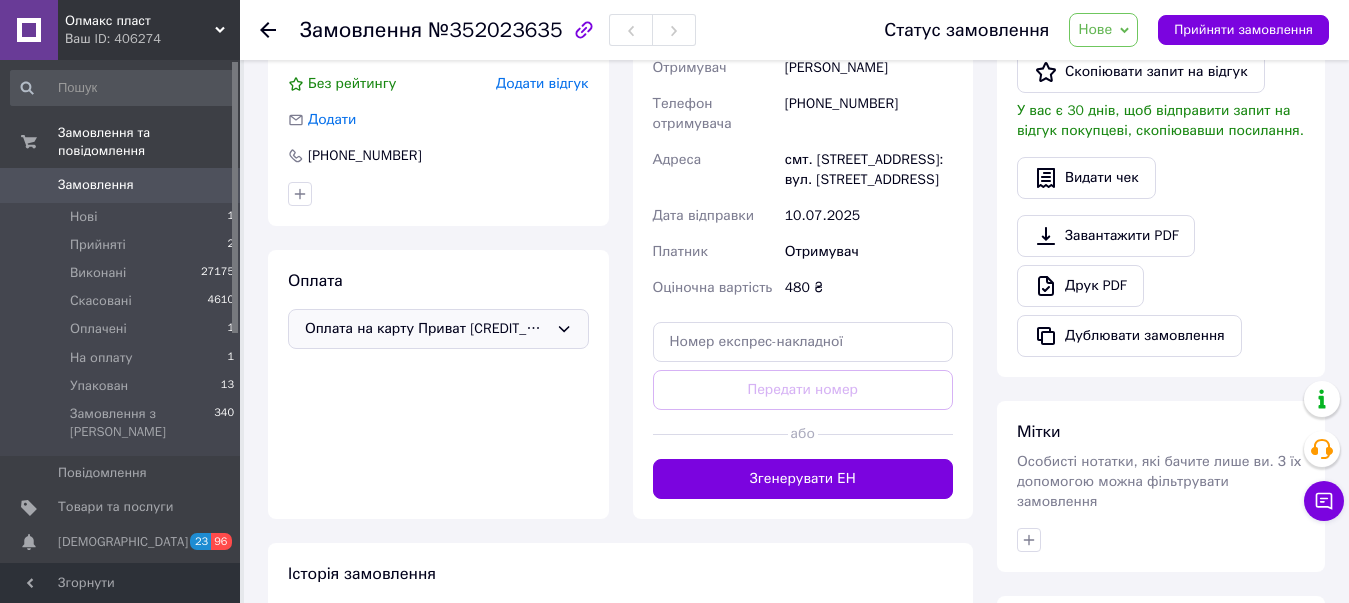 click 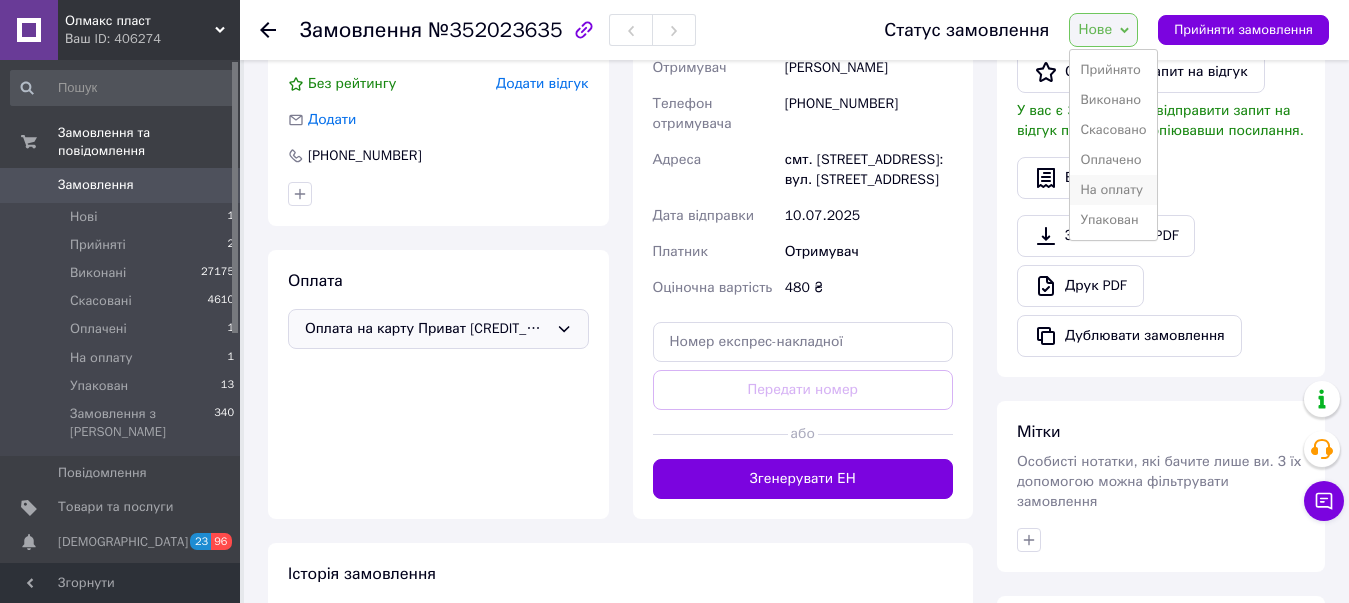 click on "На оплату" at bounding box center [1113, 190] 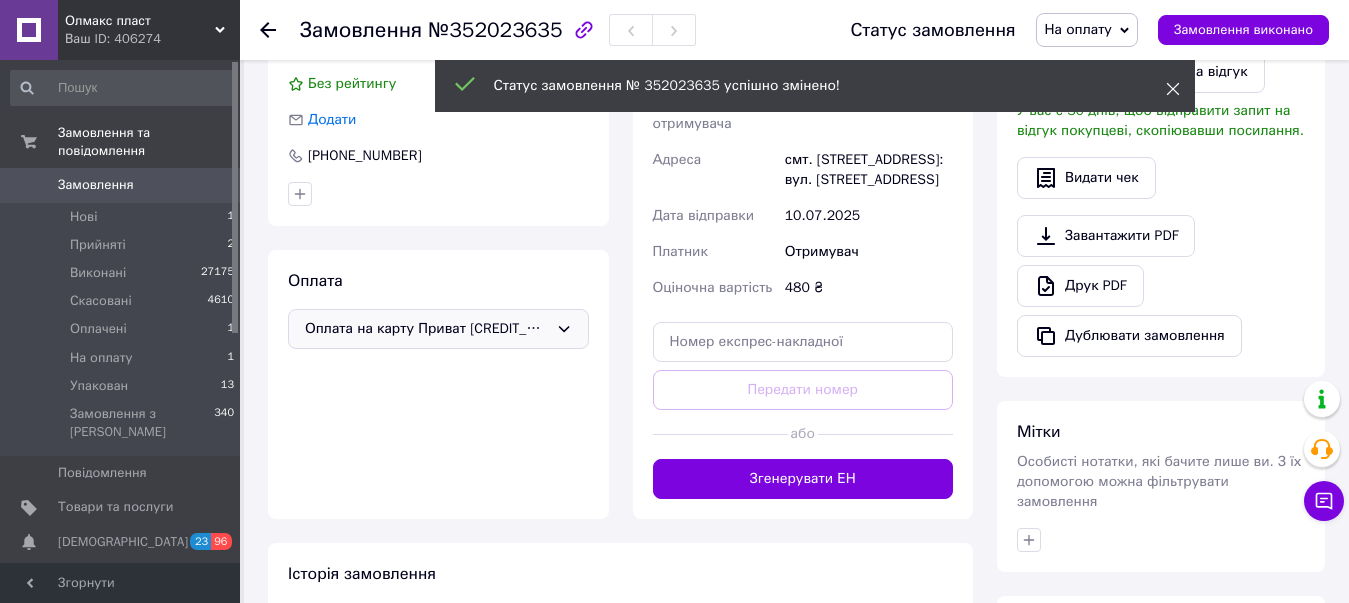 click 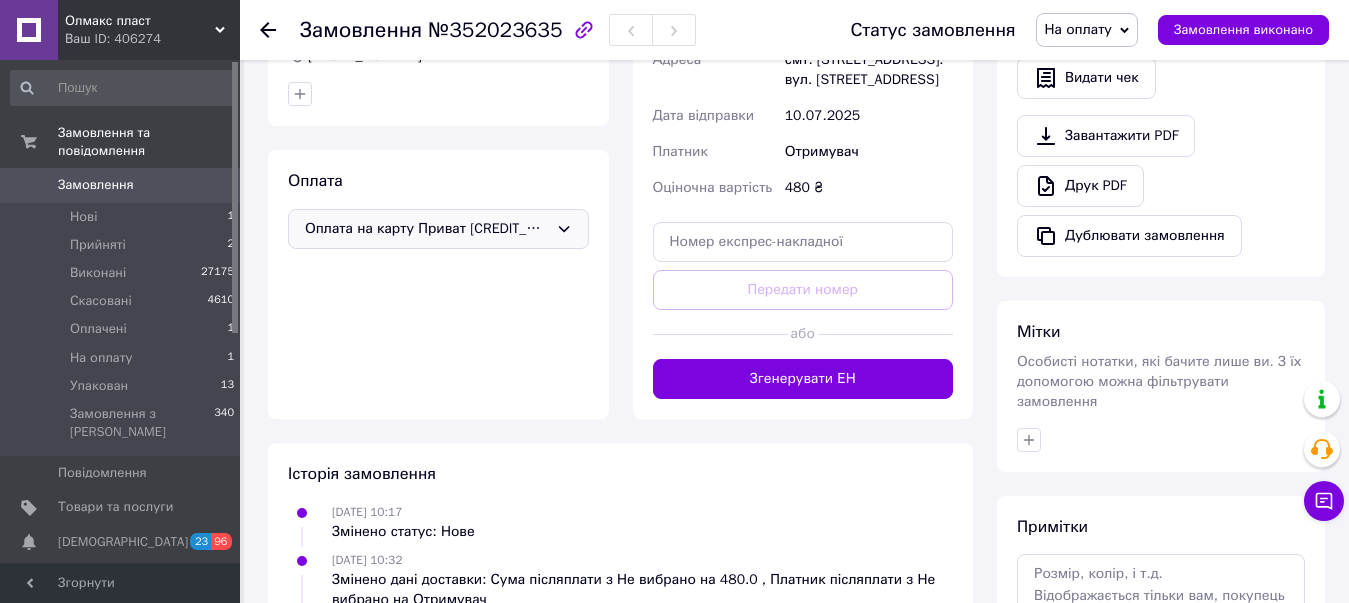 scroll, scrollTop: 700, scrollLeft: 0, axis: vertical 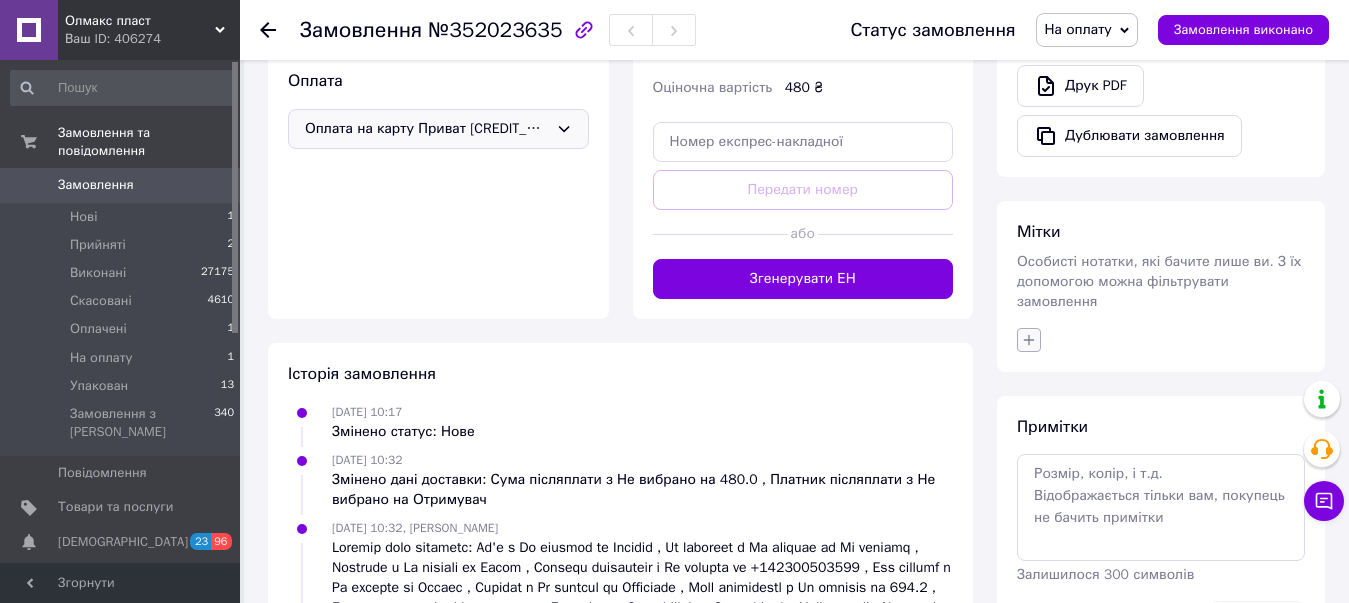 click 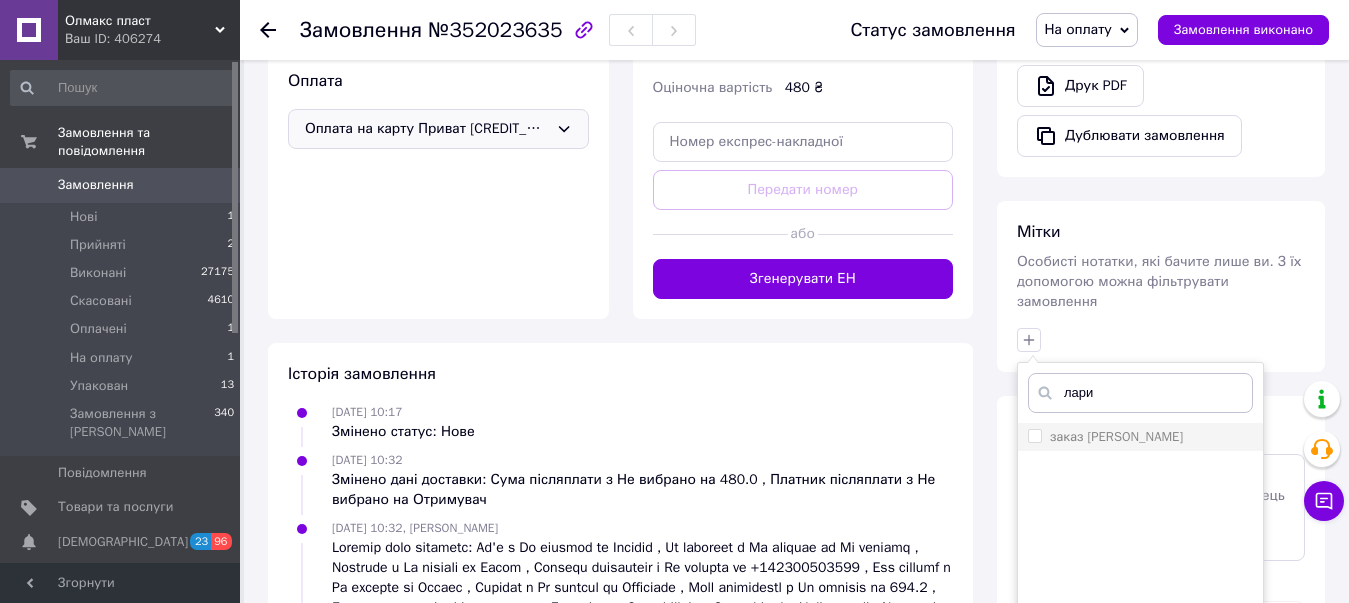 type on "лари" 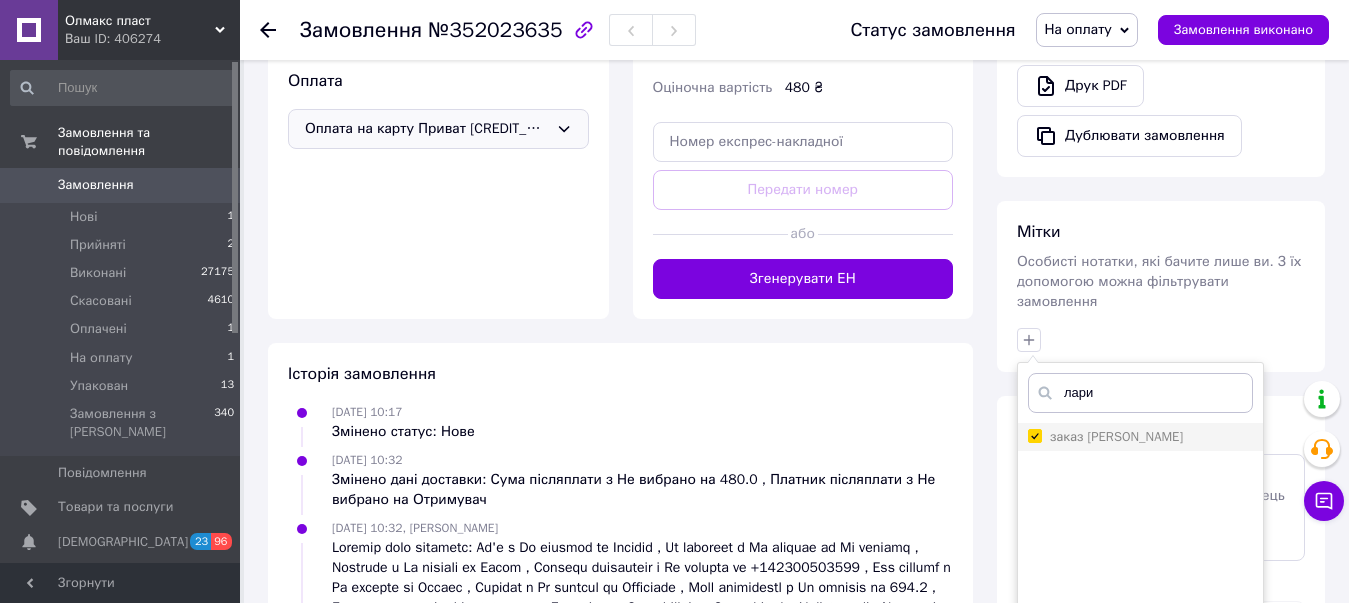 checkbox on "true" 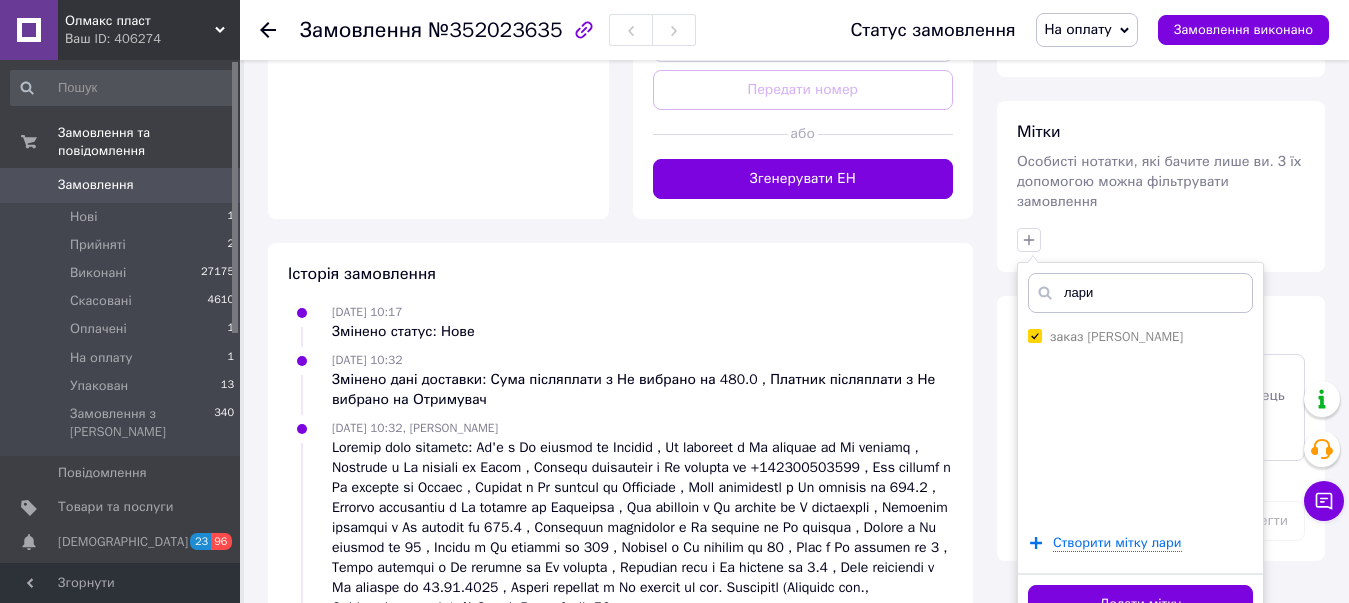 scroll, scrollTop: 900, scrollLeft: 0, axis: vertical 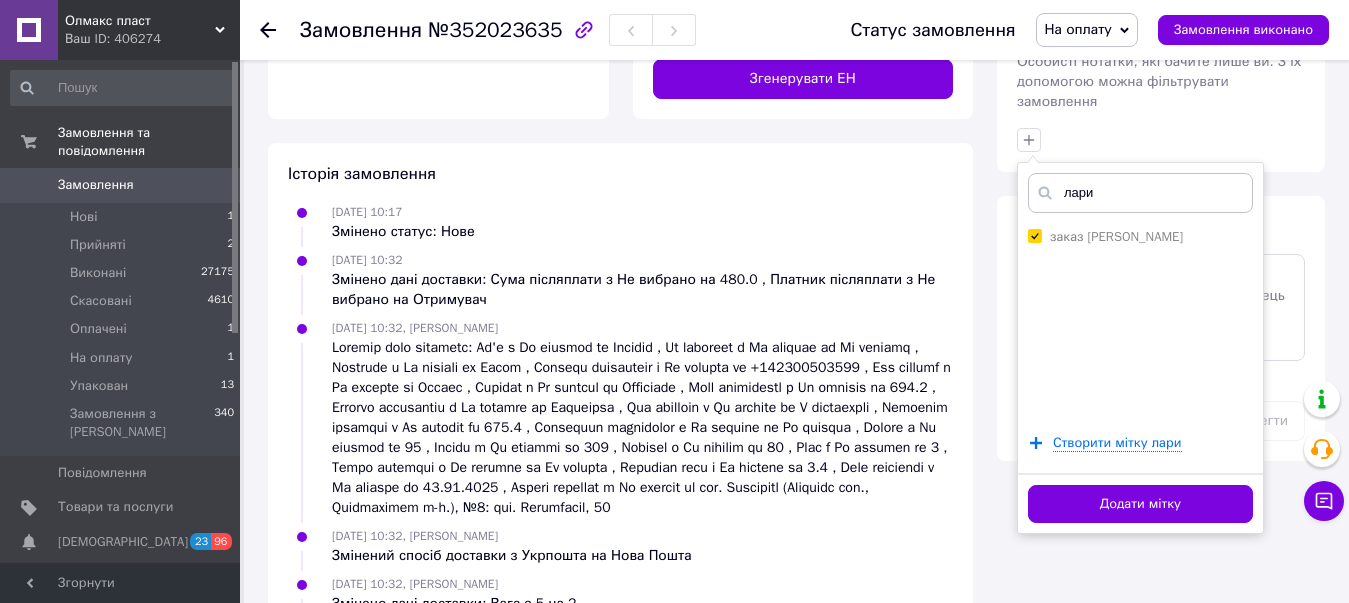 click on "Додати мітку" at bounding box center (1140, 504) 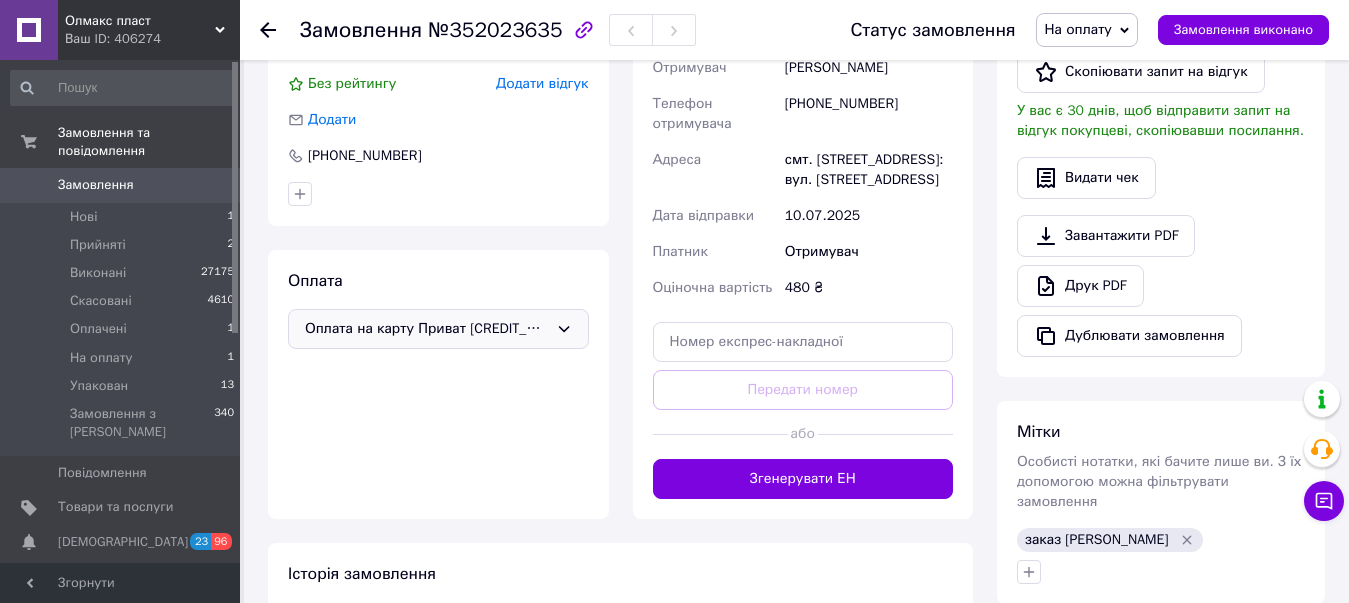 scroll, scrollTop: 600, scrollLeft: 0, axis: vertical 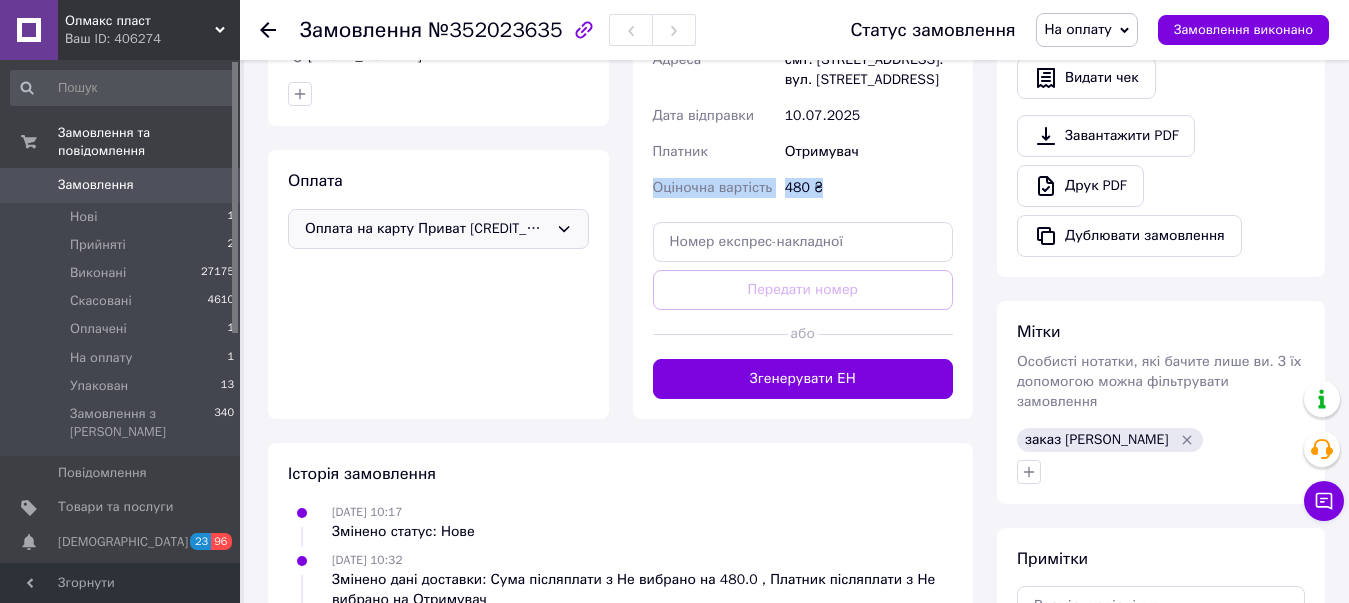 drag, startPoint x: 829, startPoint y: 202, endPoint x: 648, endPoint y: 207, distance: 181.06905 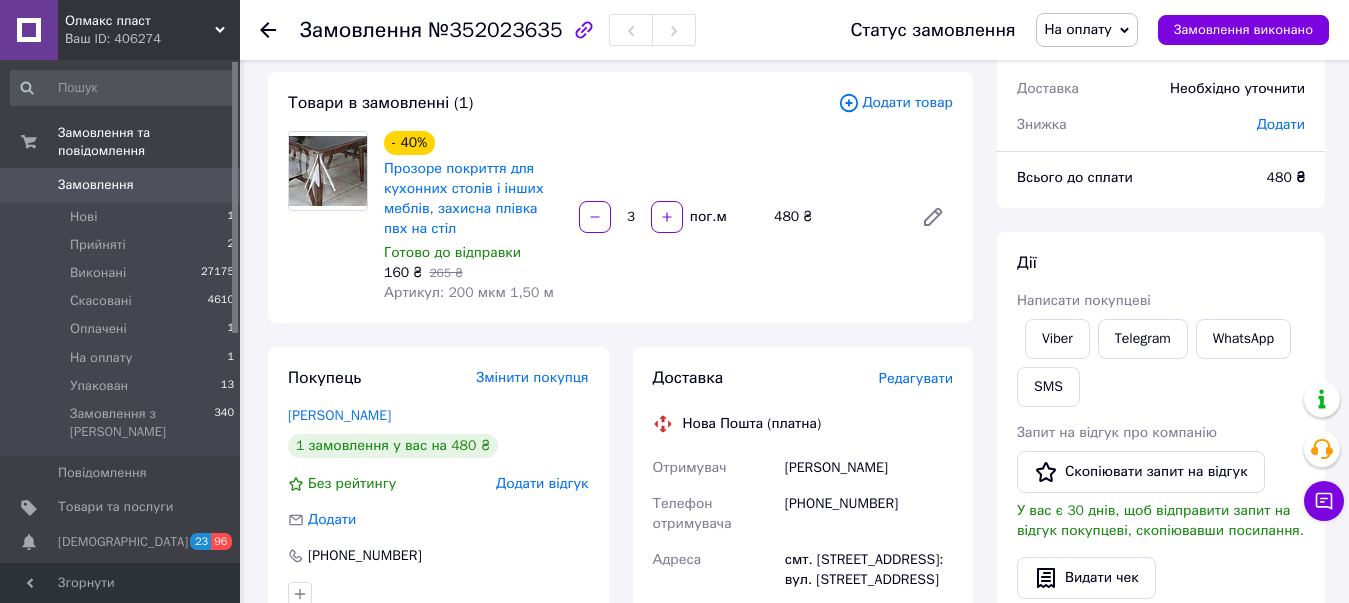 scroll, scrollTop: 300, scrollLeft: 0, axis: vertical 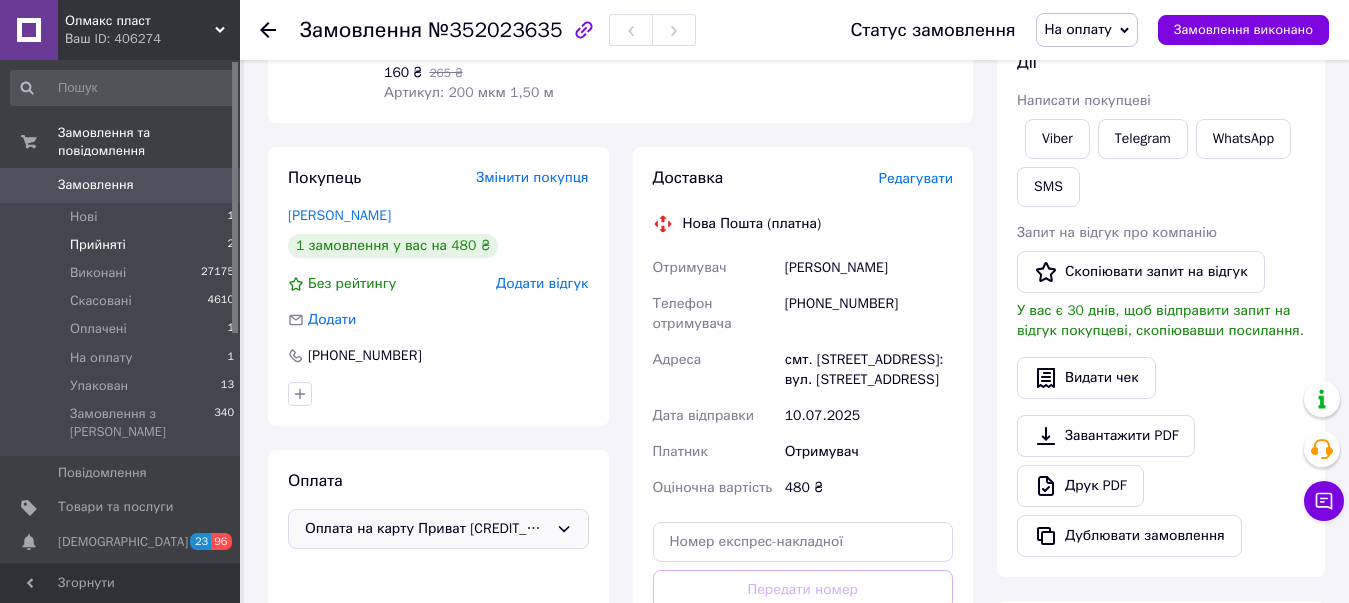 click on "Прийняті" at bounding box center (98, 245) 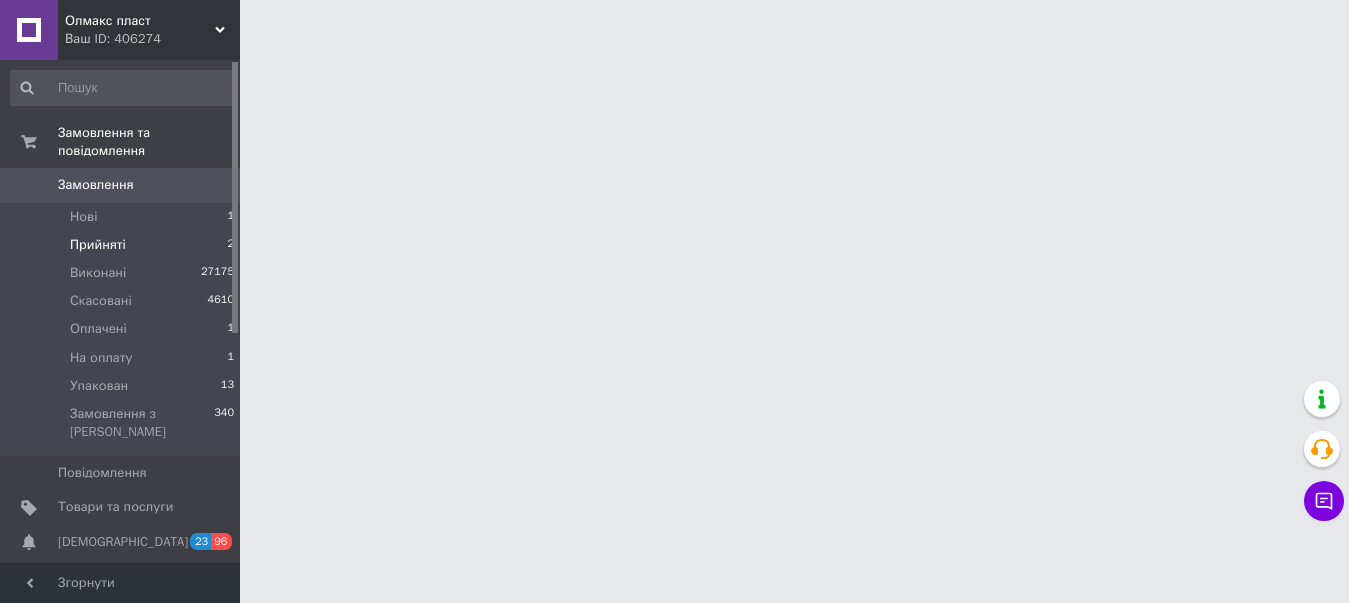 scroll, scrollTop: 0, scrollLeft: 0, axis: both 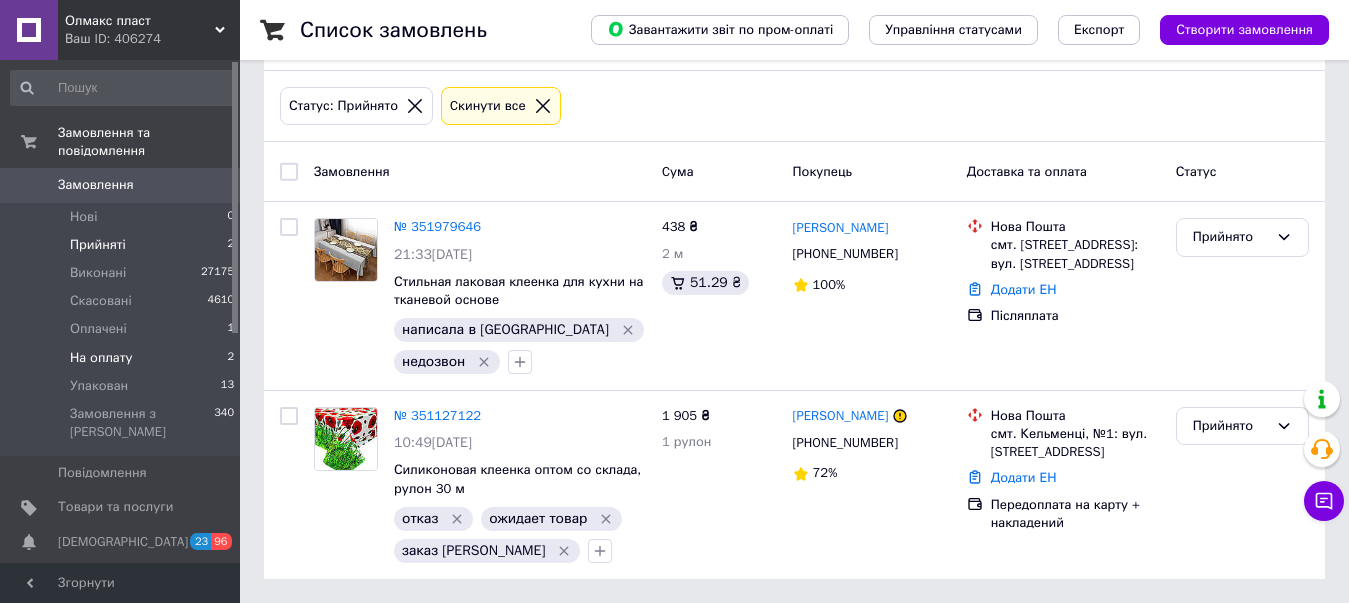 click on "На оплату" at bounding box center (101, 358) 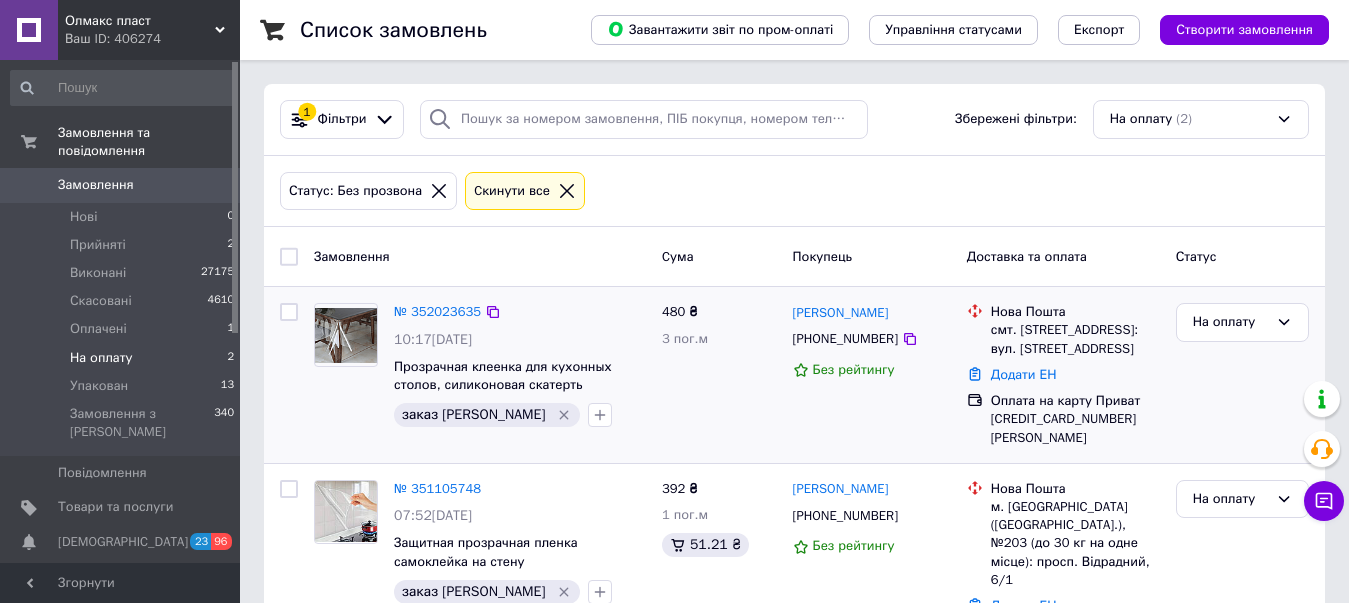 scroll, scrollTop: 97, scrollLeft: 0, axis: vertical 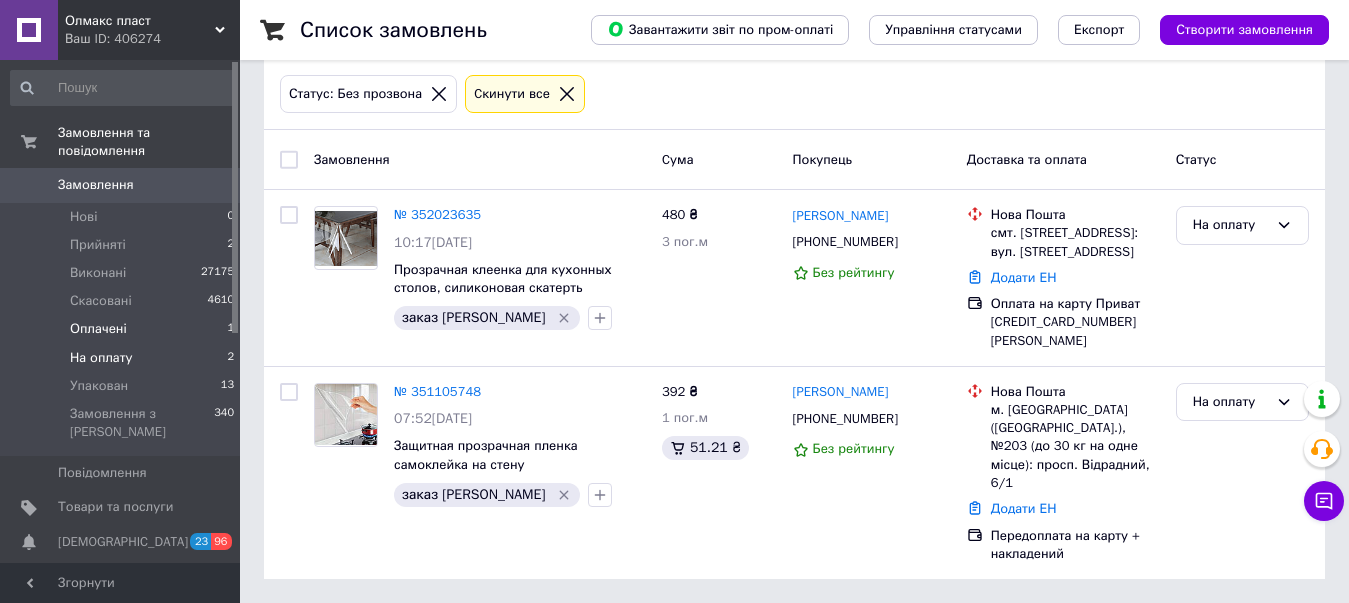 click on "Оплачені" at bounding box center [98, 329] 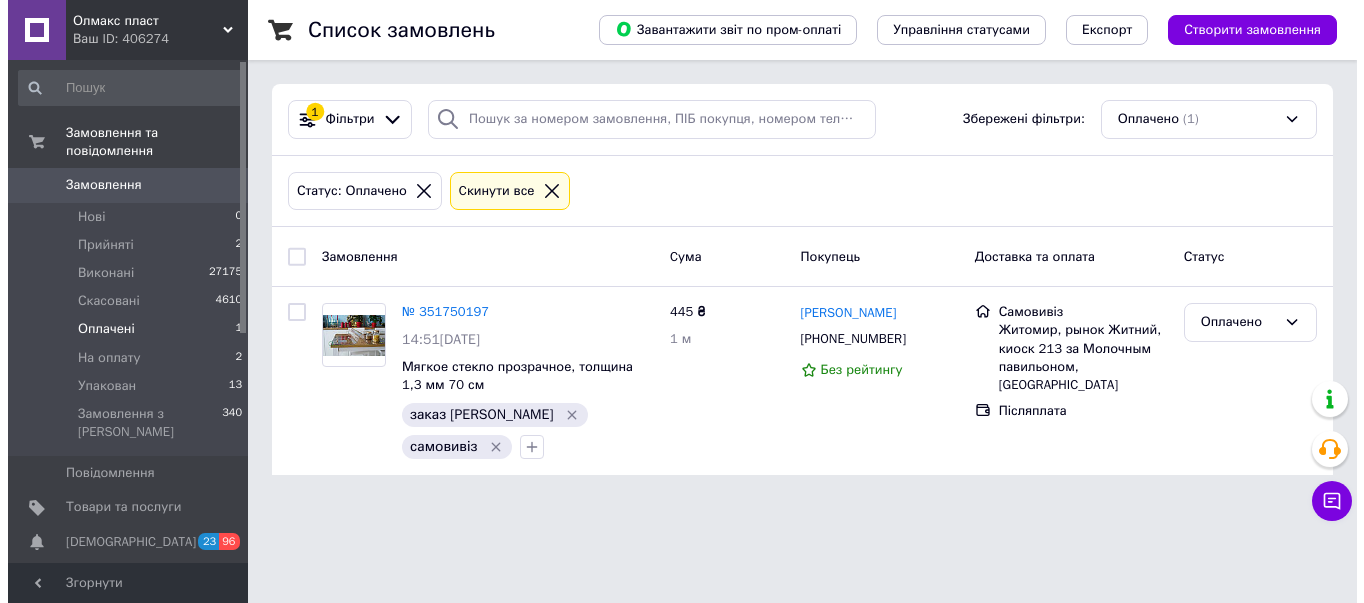scroll, scrollTop: 0, scrollLeft: 0, axis: both 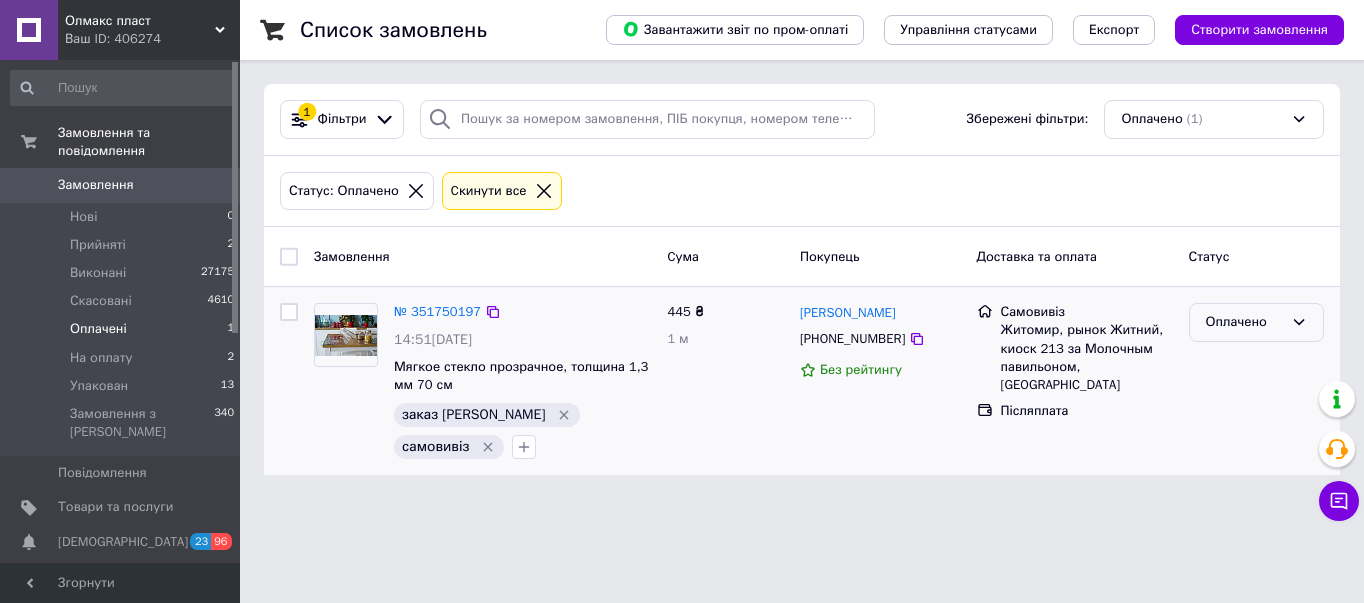click 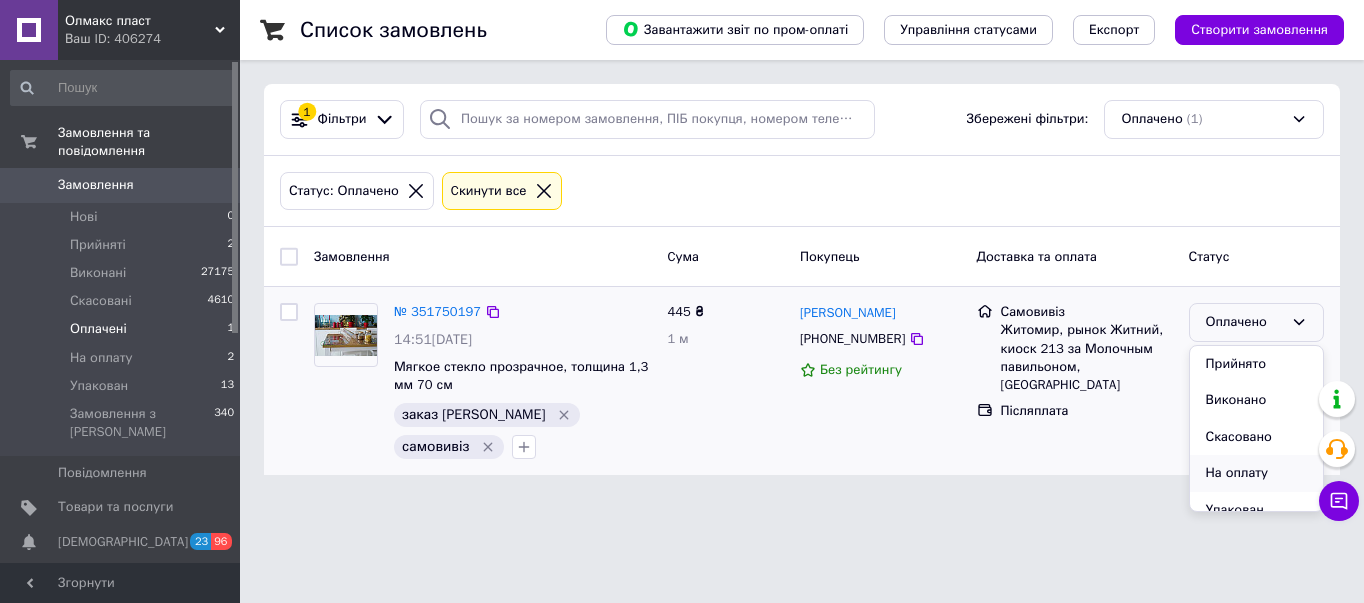 scroll, scrollTop: 17, scrollLeft: 0, axis: vertical 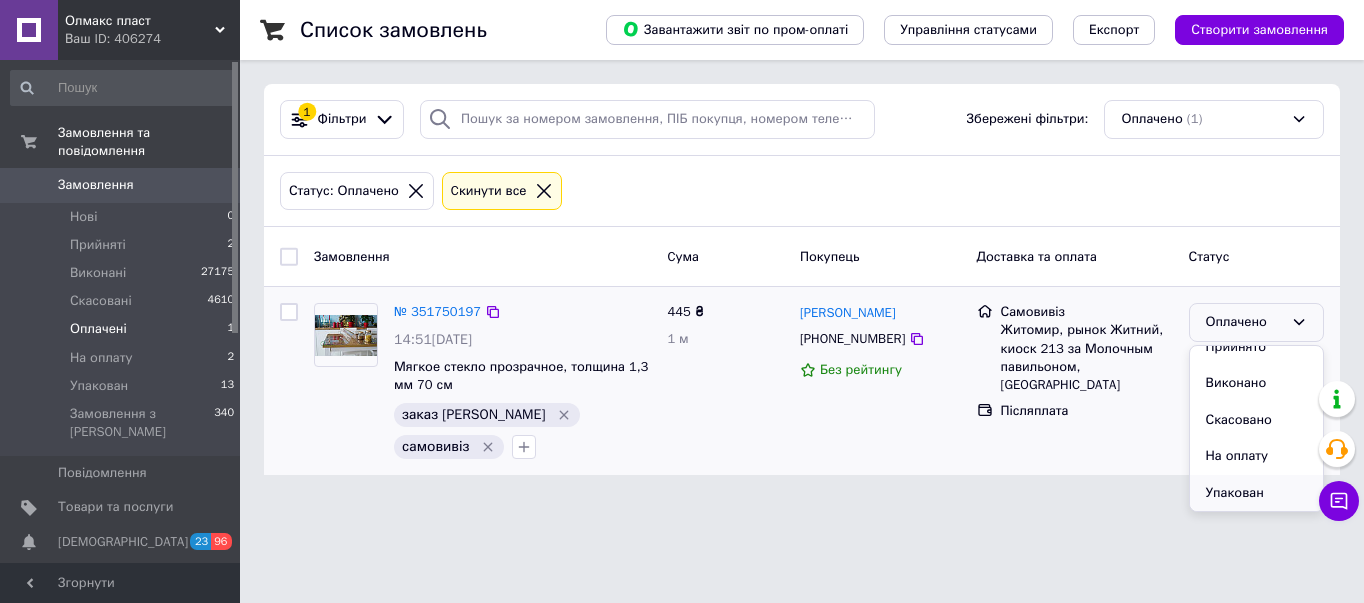 click on "Упакован" at bounding box center (1256, 493) 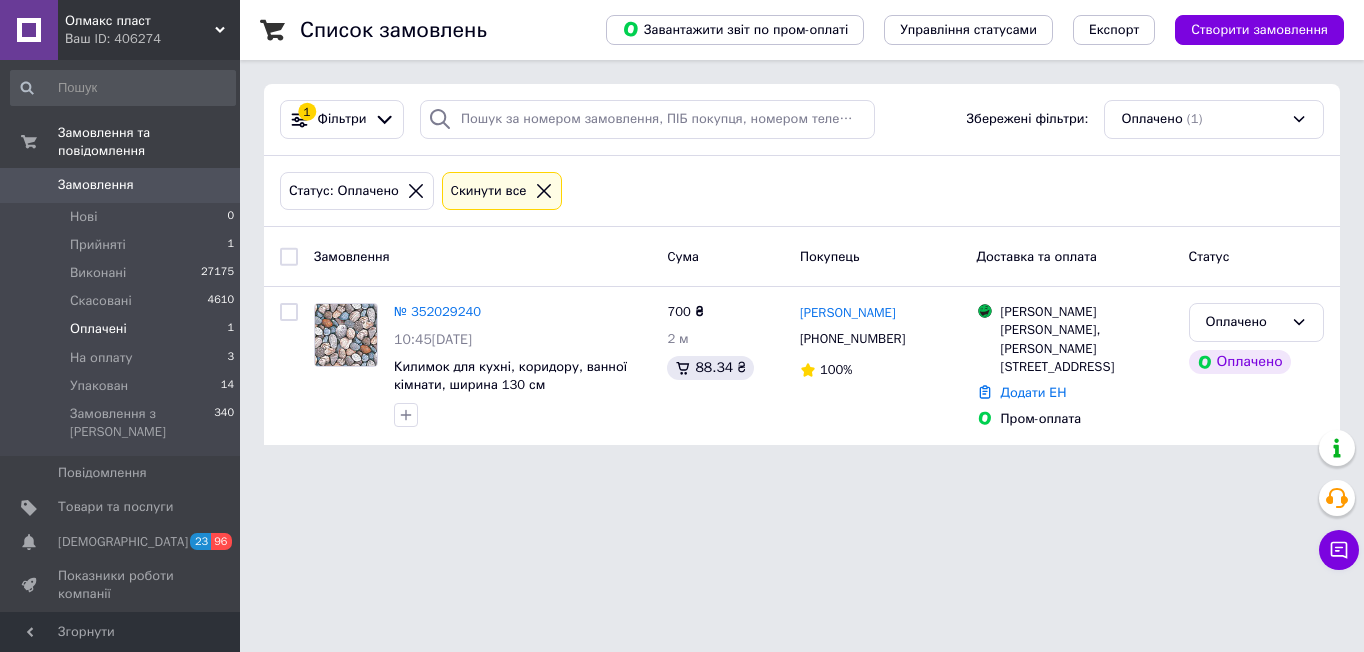 scroll, scrollTop: 0, scrollLeft: 0, axis: both 